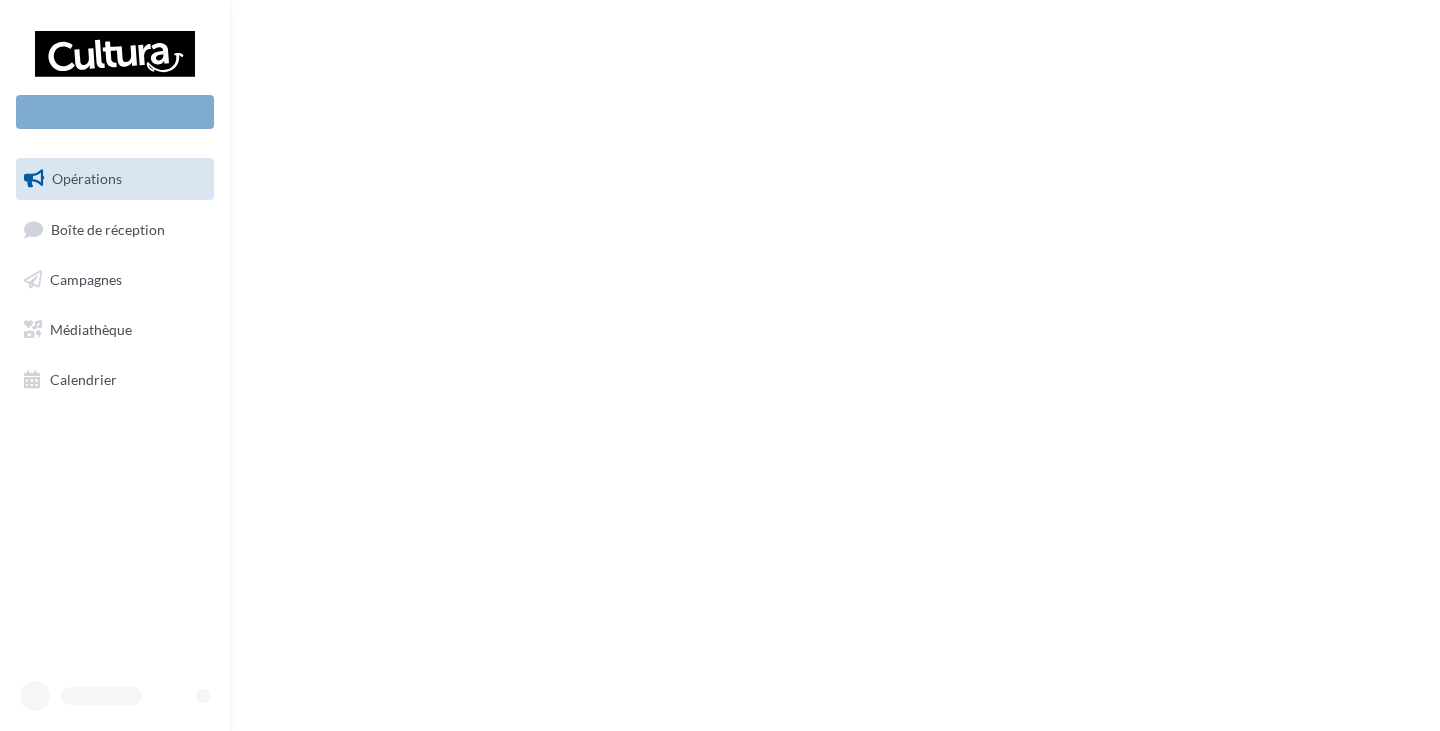 scroll, scrollTop: 0, scrollLeft: 0, axis: both 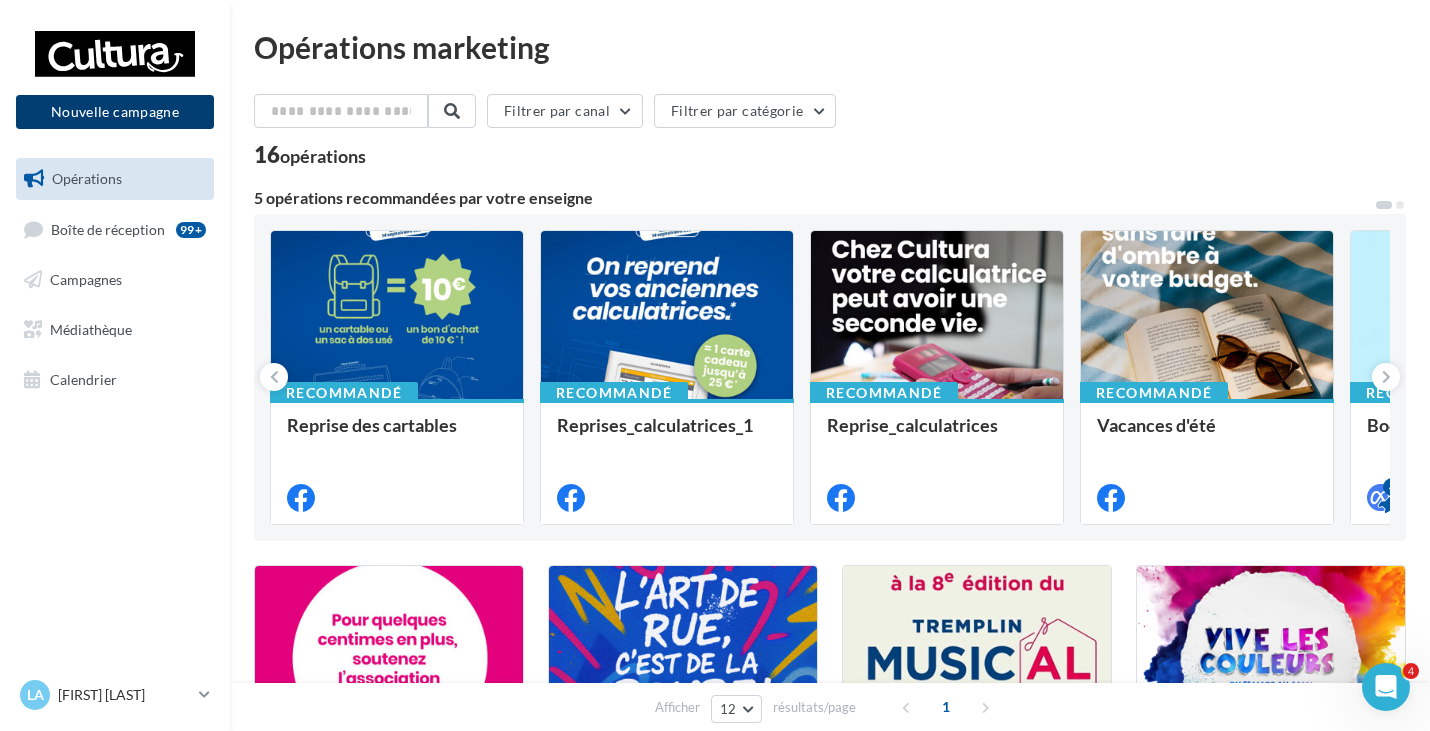 click on "Nouvelle campagne" at bounding box center [115, 112] 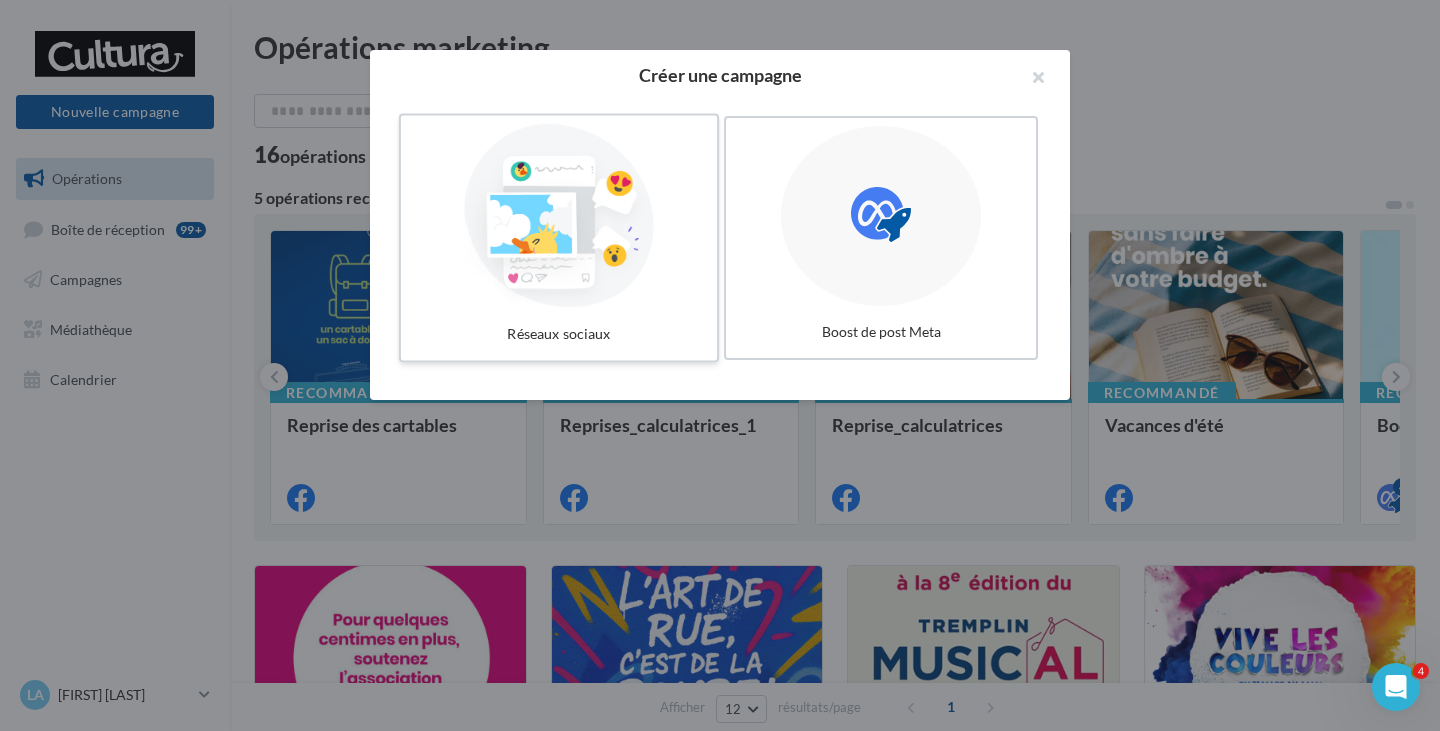 click at bounding box center (559, 216) 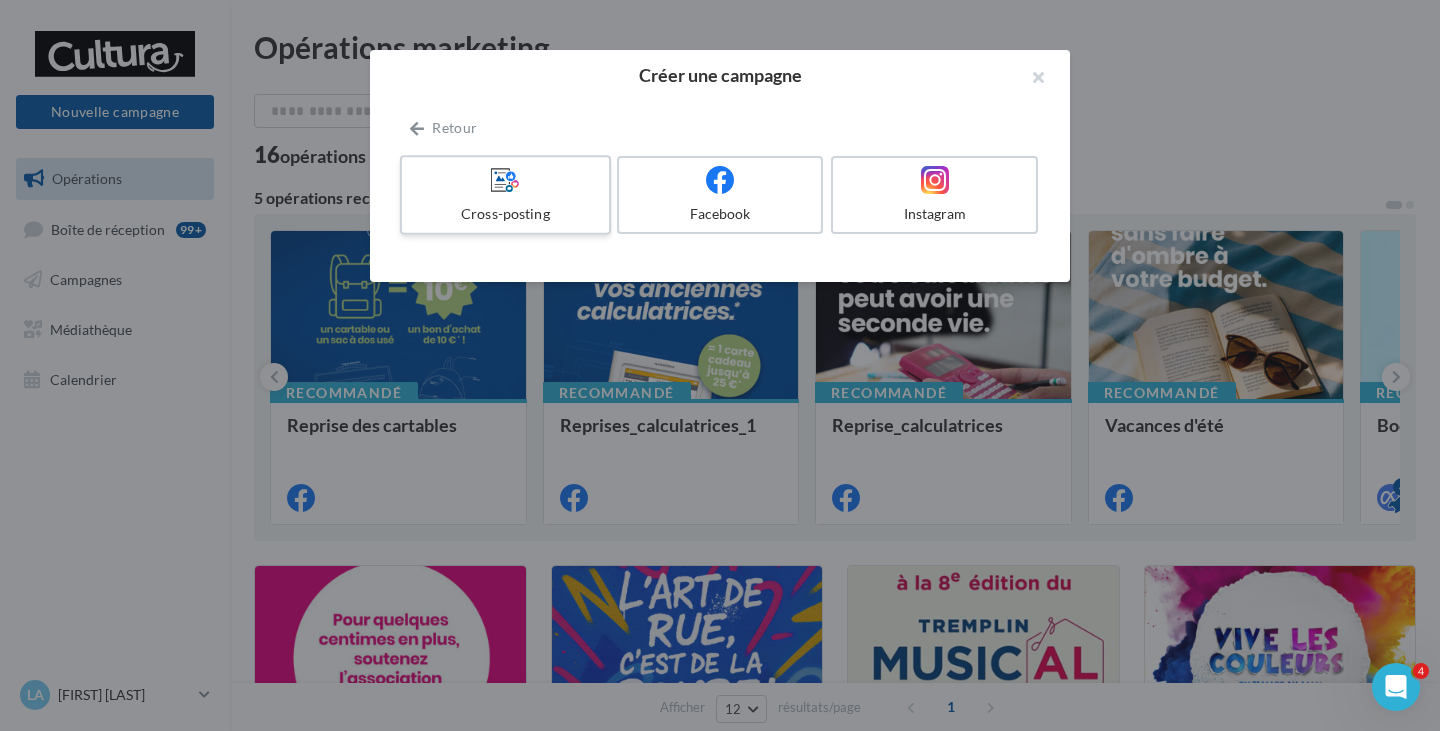 click on "Cross-posting" at bounding box center (505, 214) 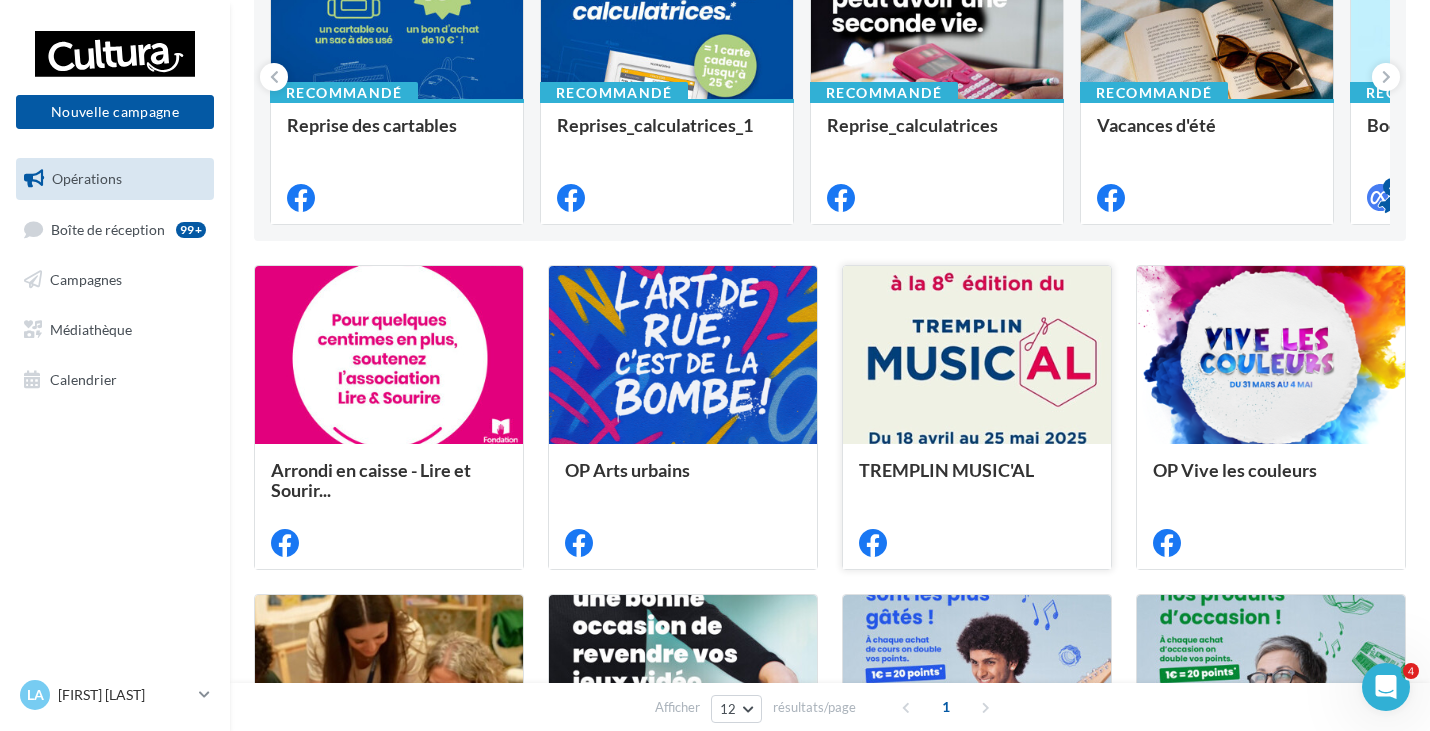 scroll, scrollTop: 316, scrollLeft: 0, axis: vertical 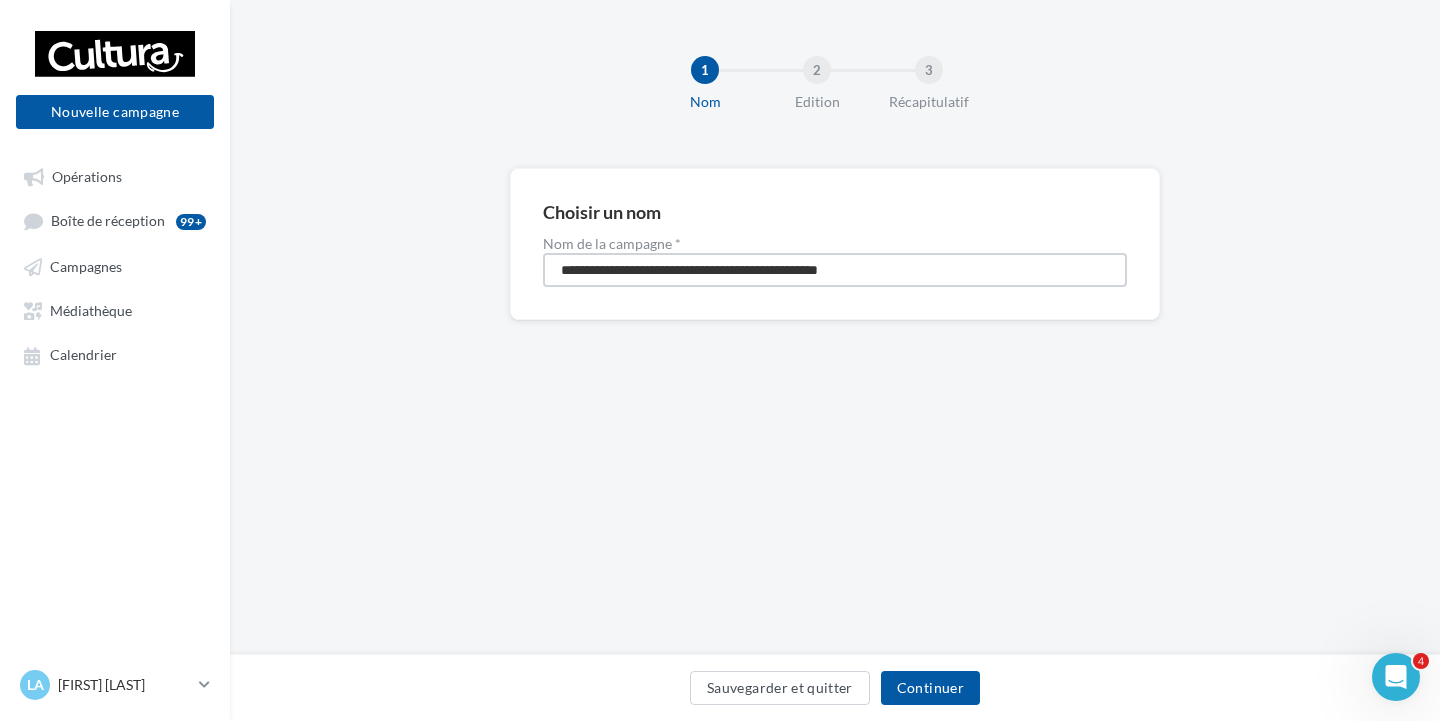 drag, startPoint x: 919, startPoint y: 262, endPoint x: 231, endPoint y: 288, distance: 688.4911 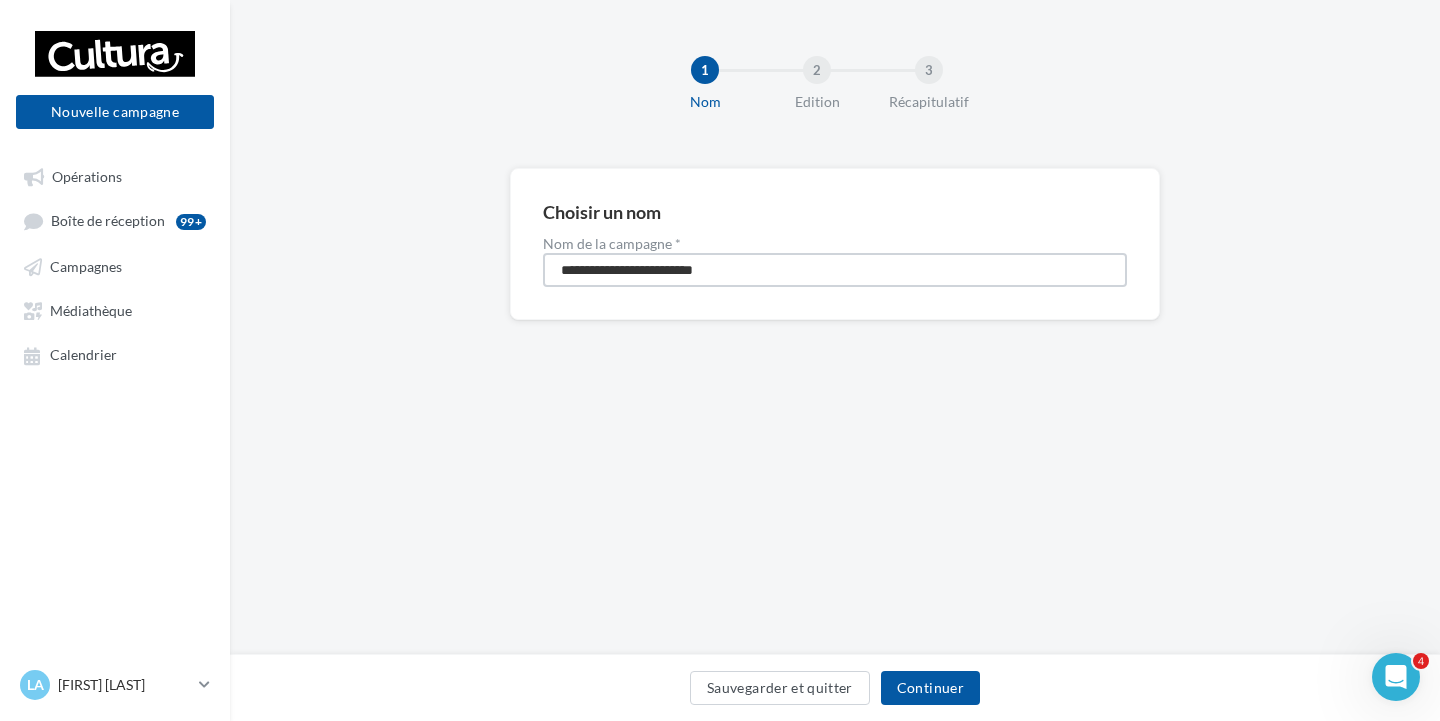 click on "**********" at bounding box center [835, 270] 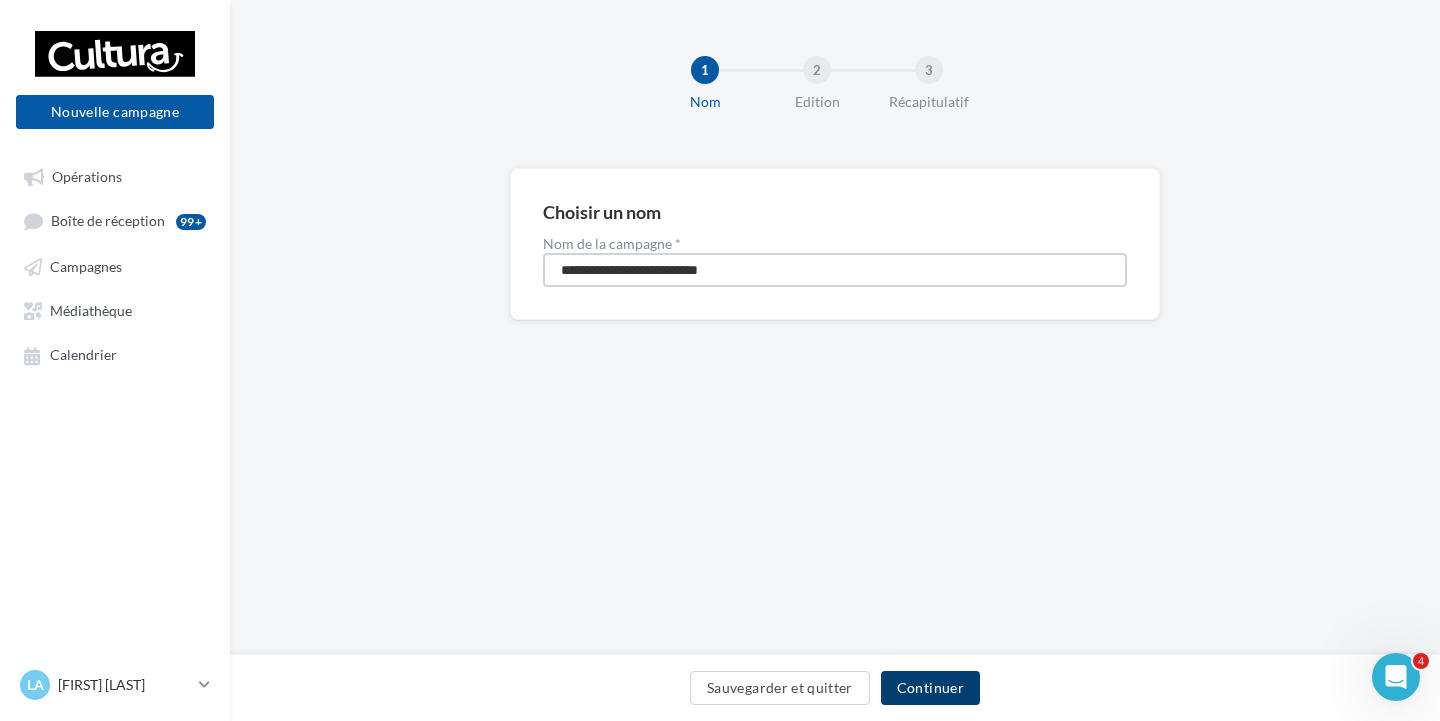type on "**********" 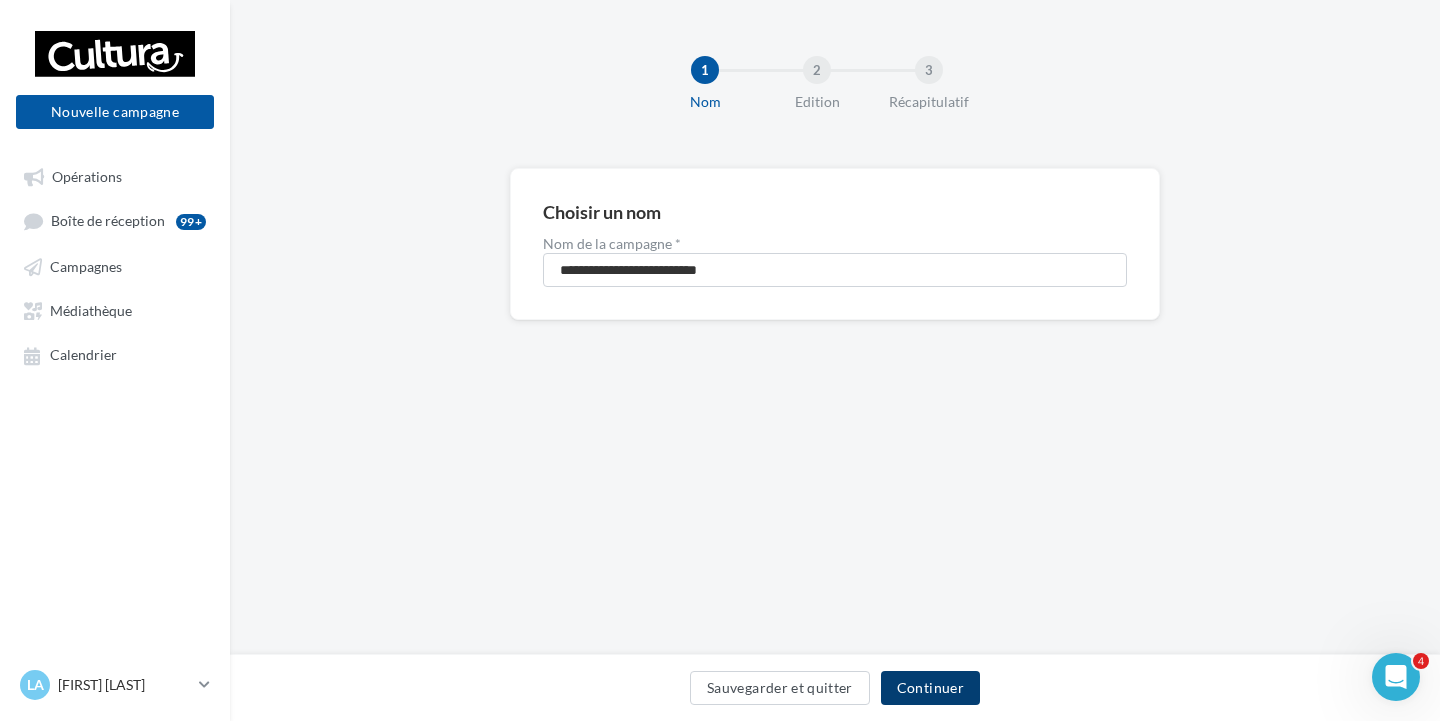 click on "Continuer" at bounding box center (930, 688) 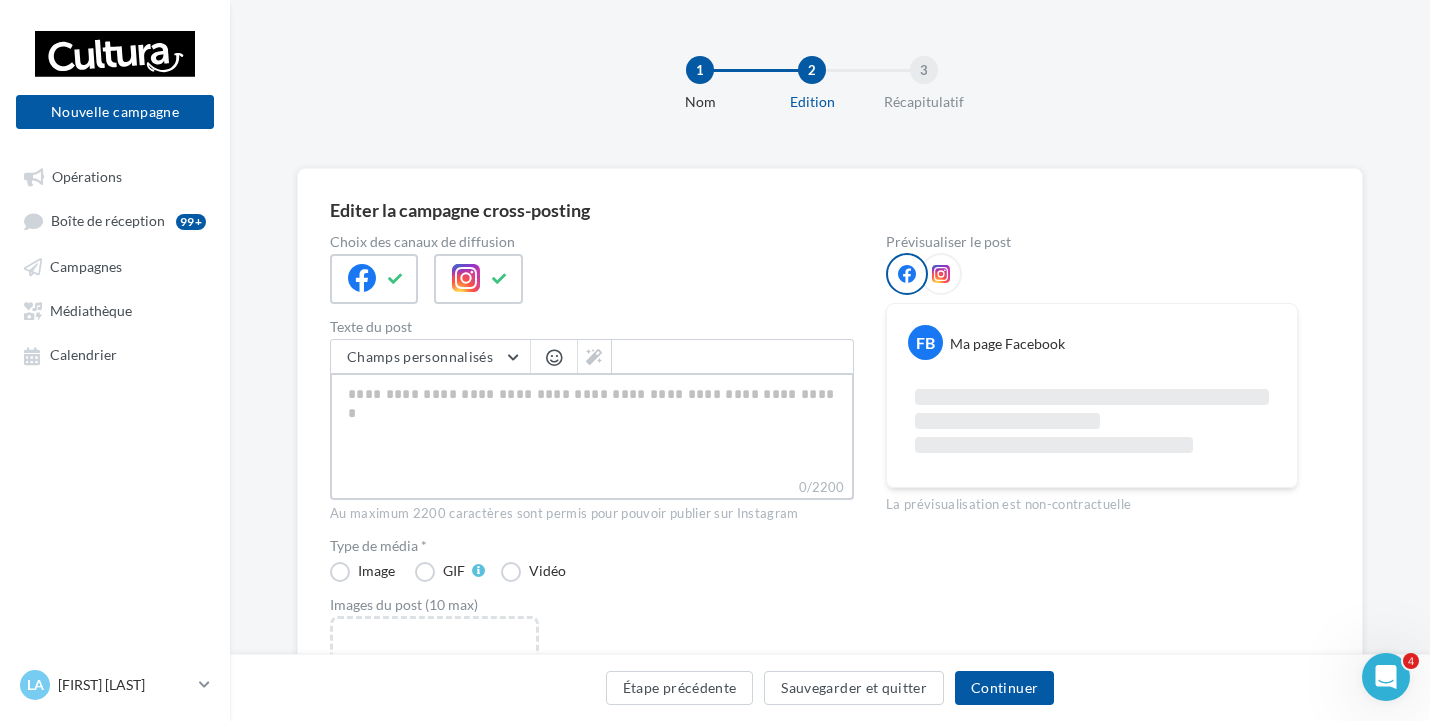 click on "0/2200" at bounding box center [592, 425] 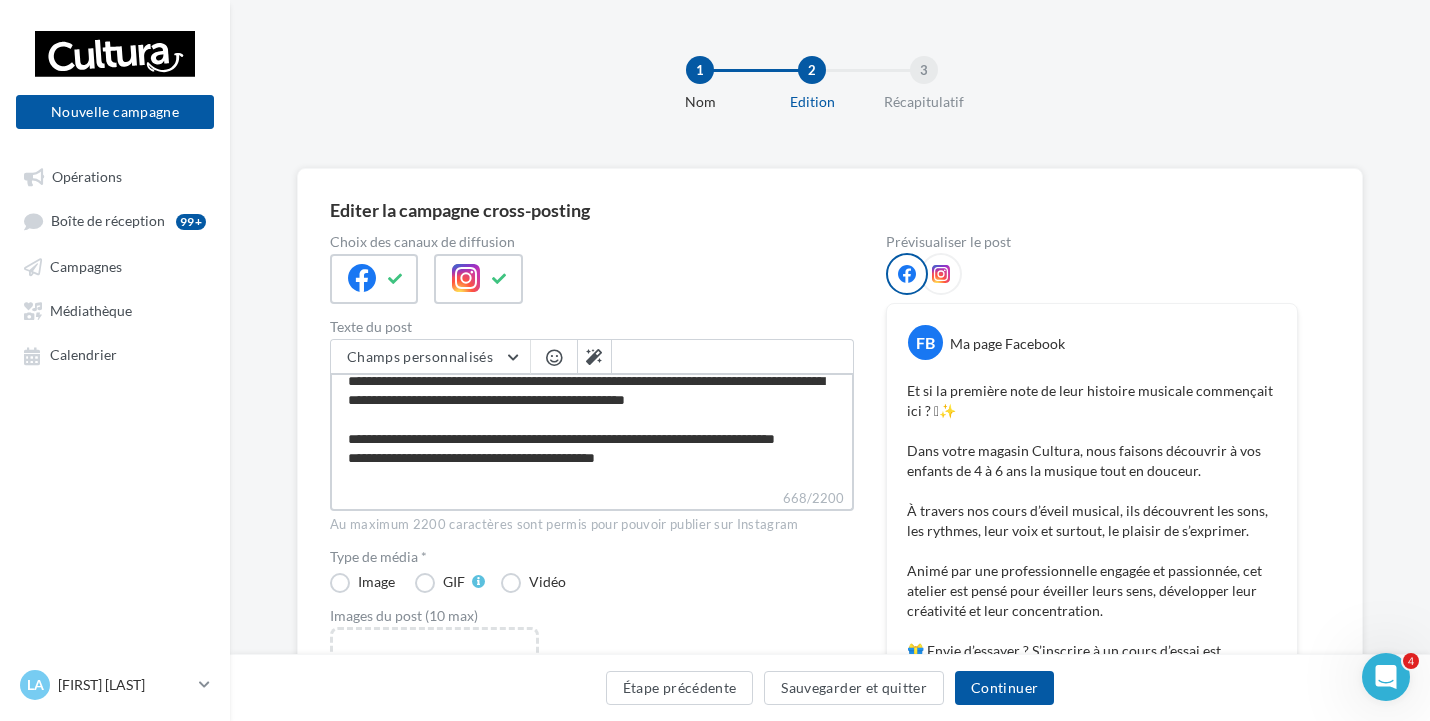 scroll, scrollTop: 200, scrollLeft: 0, axis: vertical 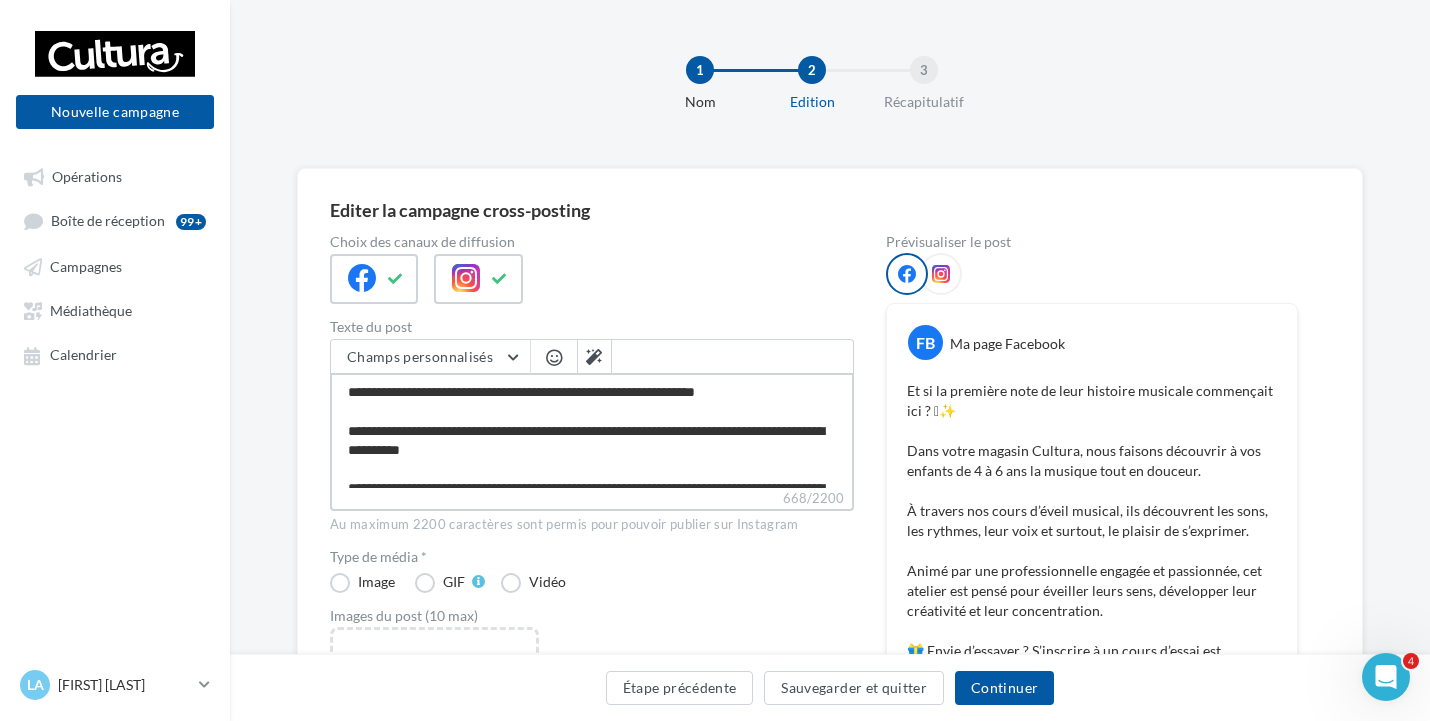 click on "**********" at bounding box center (592, 430) 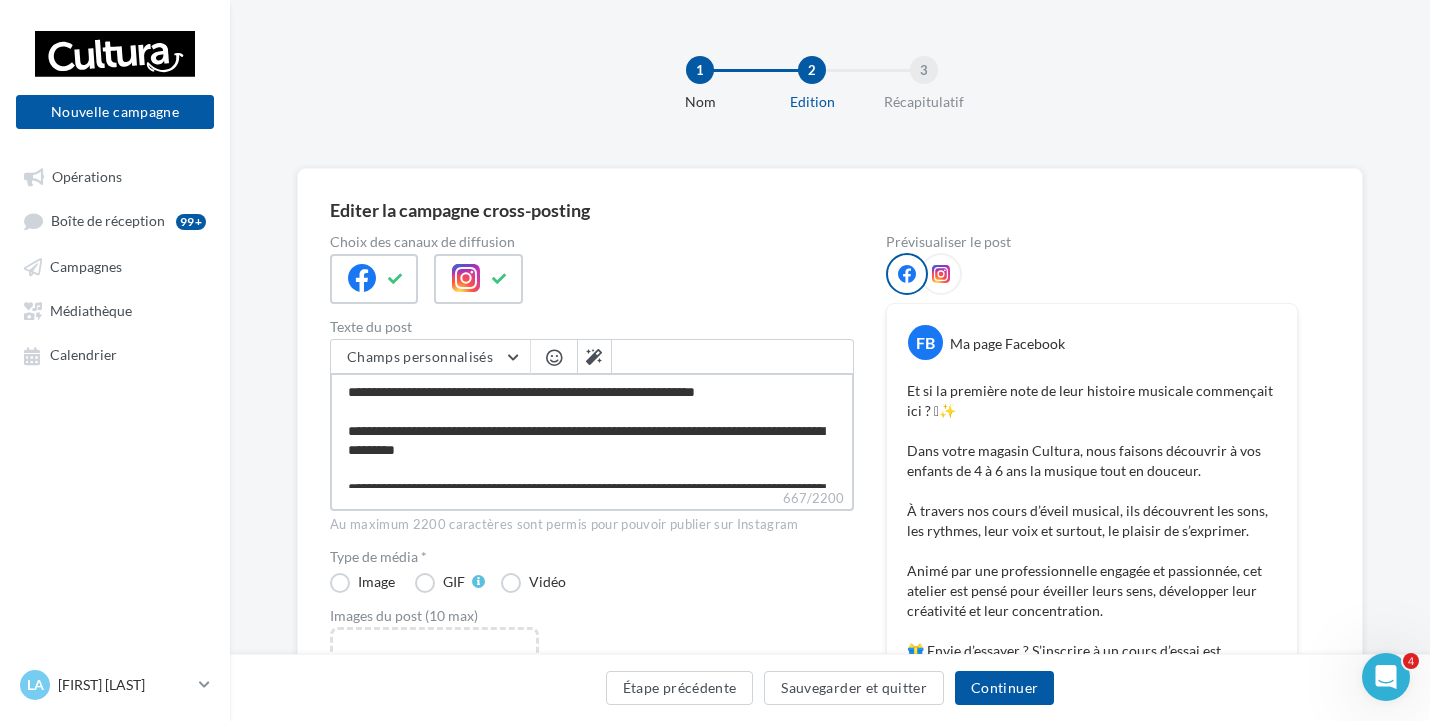 type on "**********" 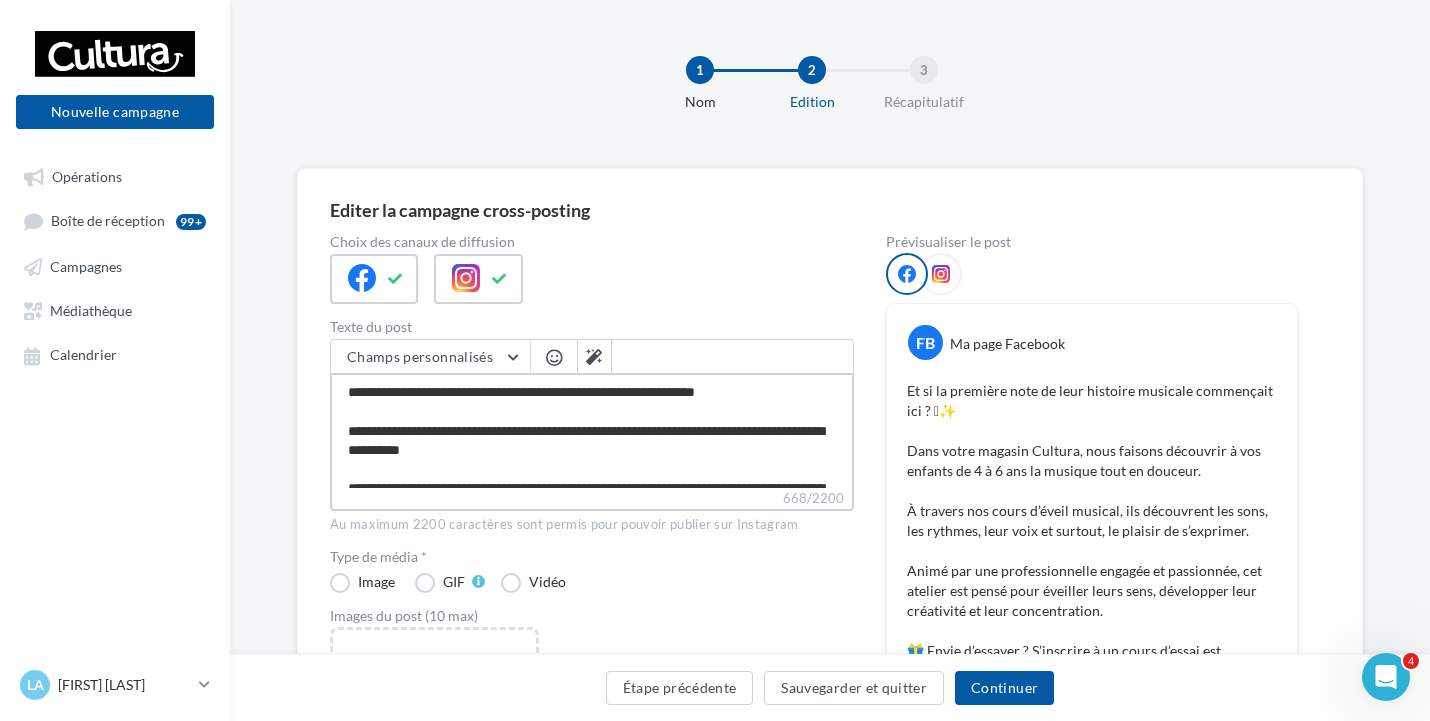 type on "**********" 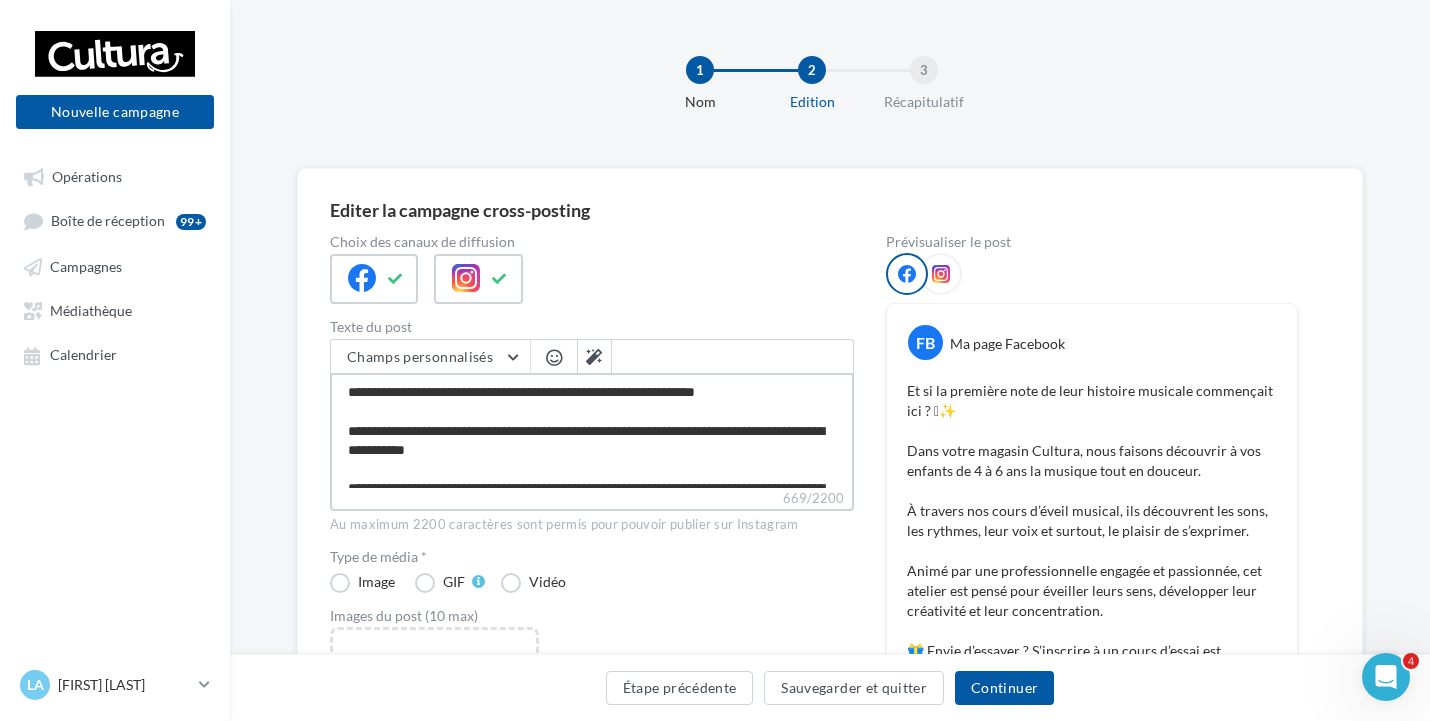 click on "**********" at bounding box center [592, 430] 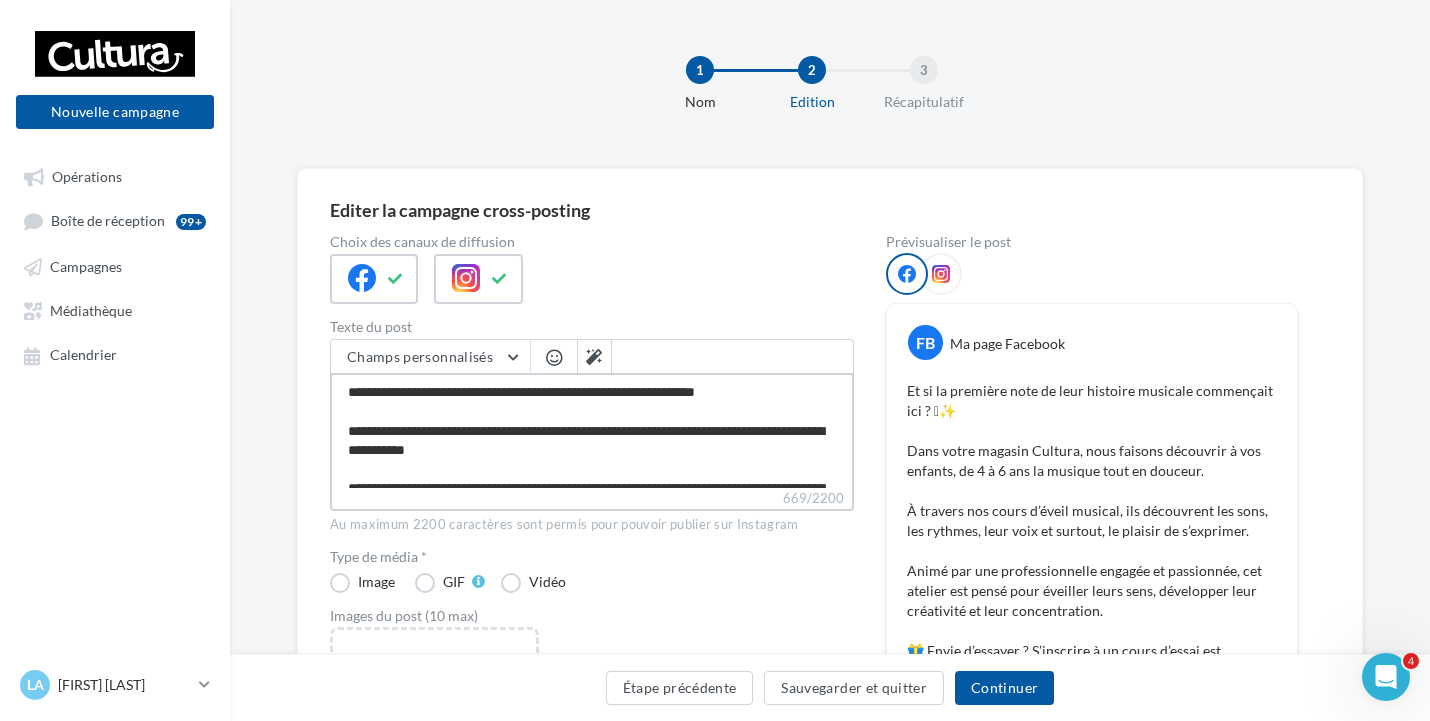 type on "**********" 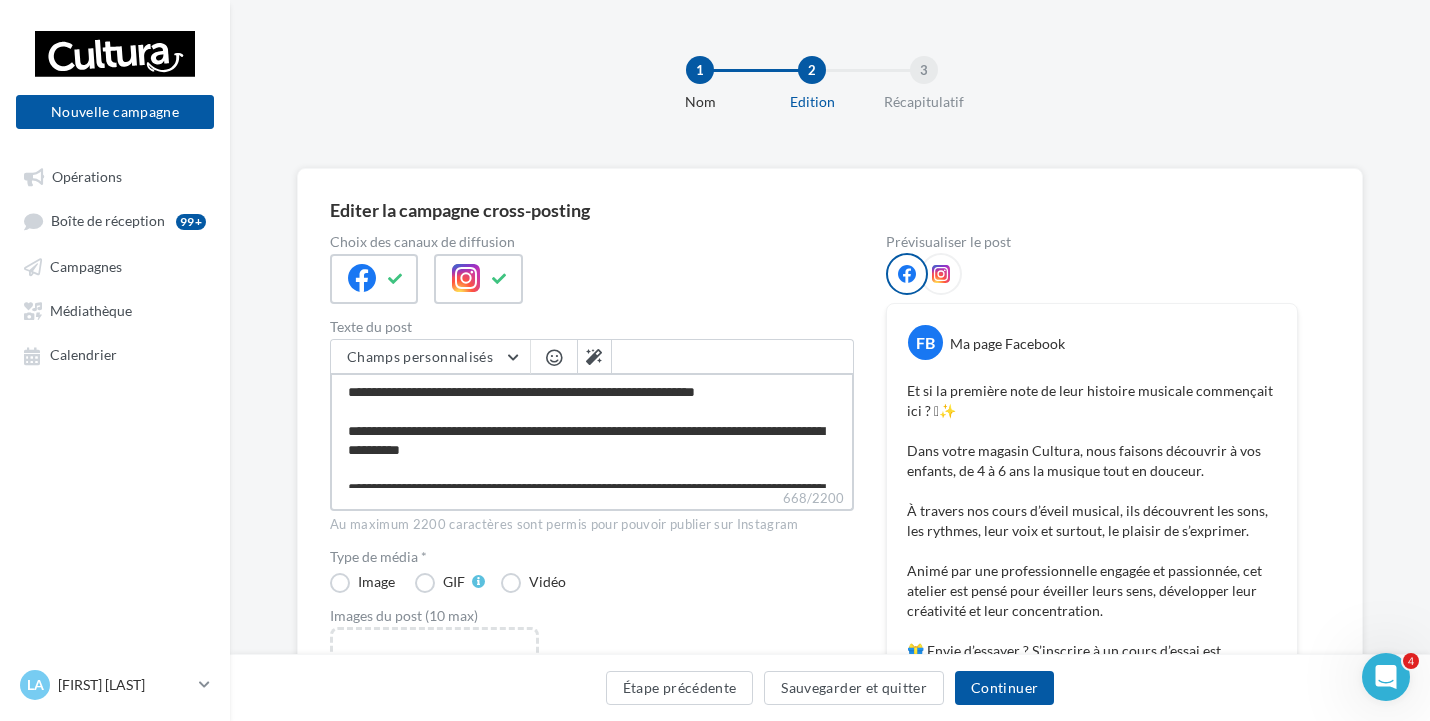 type on "**********" 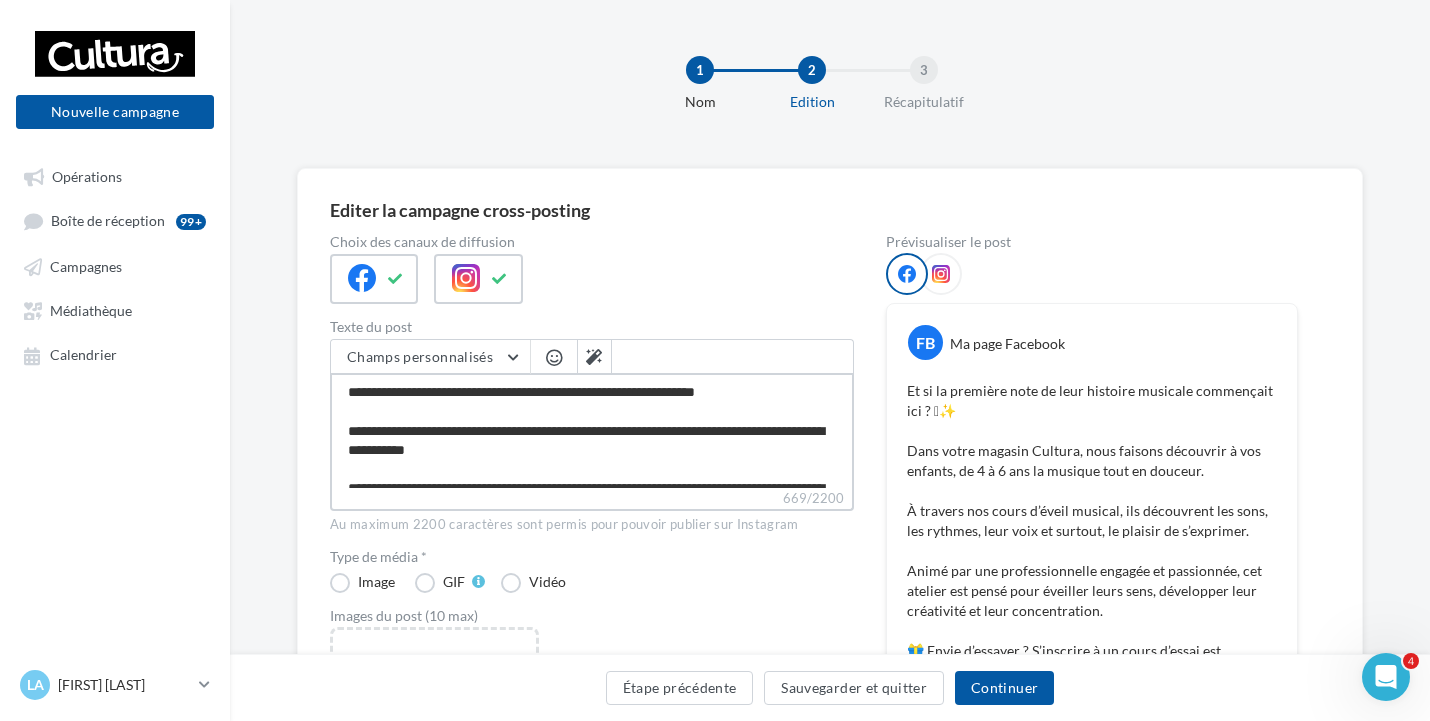 type on "**********" 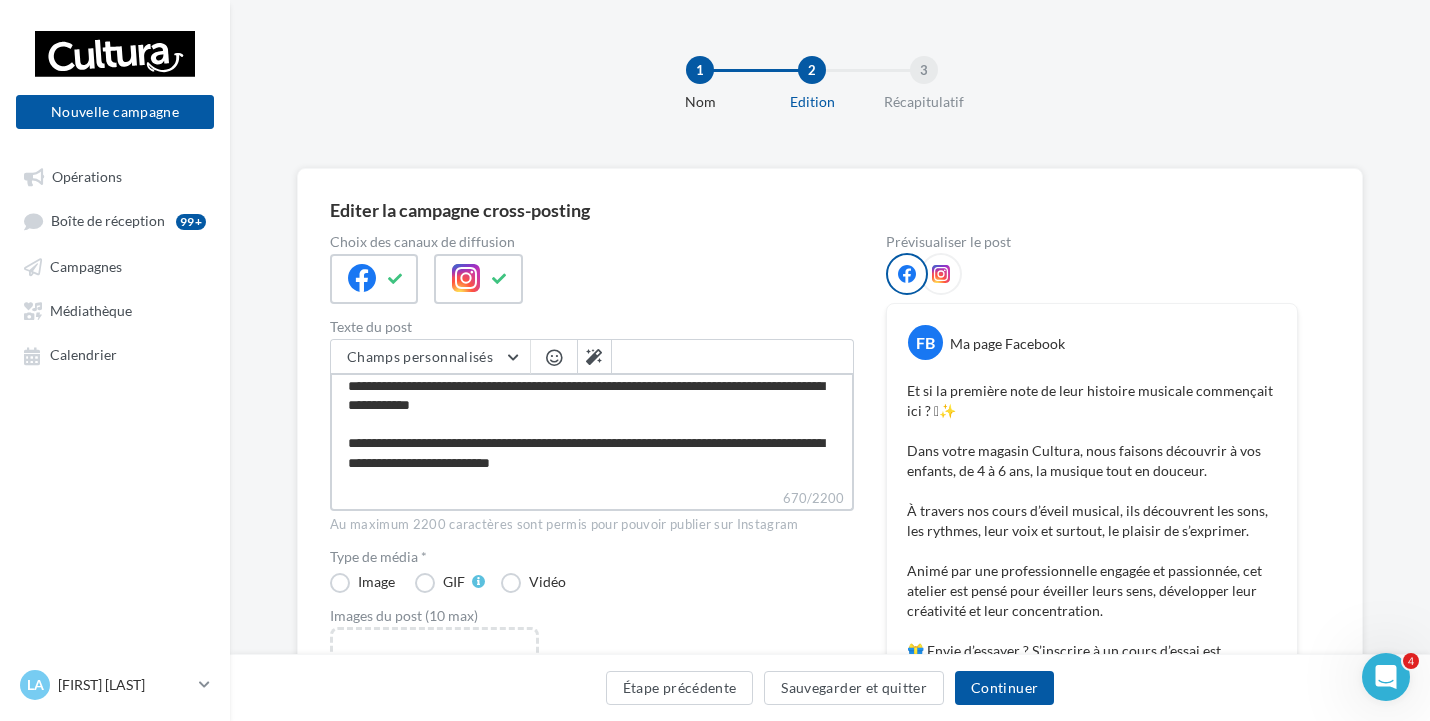 scroll, scrollTop: 0, scrollLeft: 0, axis: both 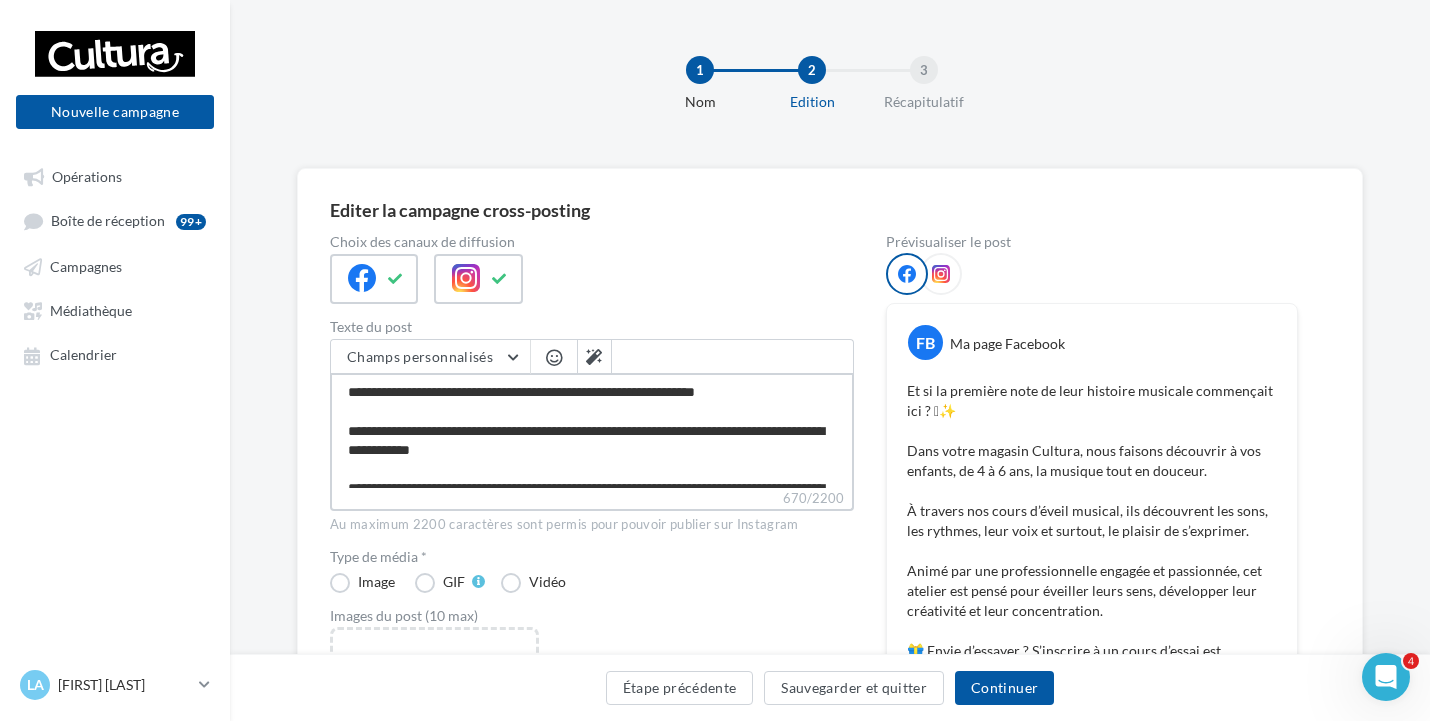 drag, startPoint x: 416, startPoint y: 453, endPoint x: 510, endPoint y: 443, distance: 94.53042 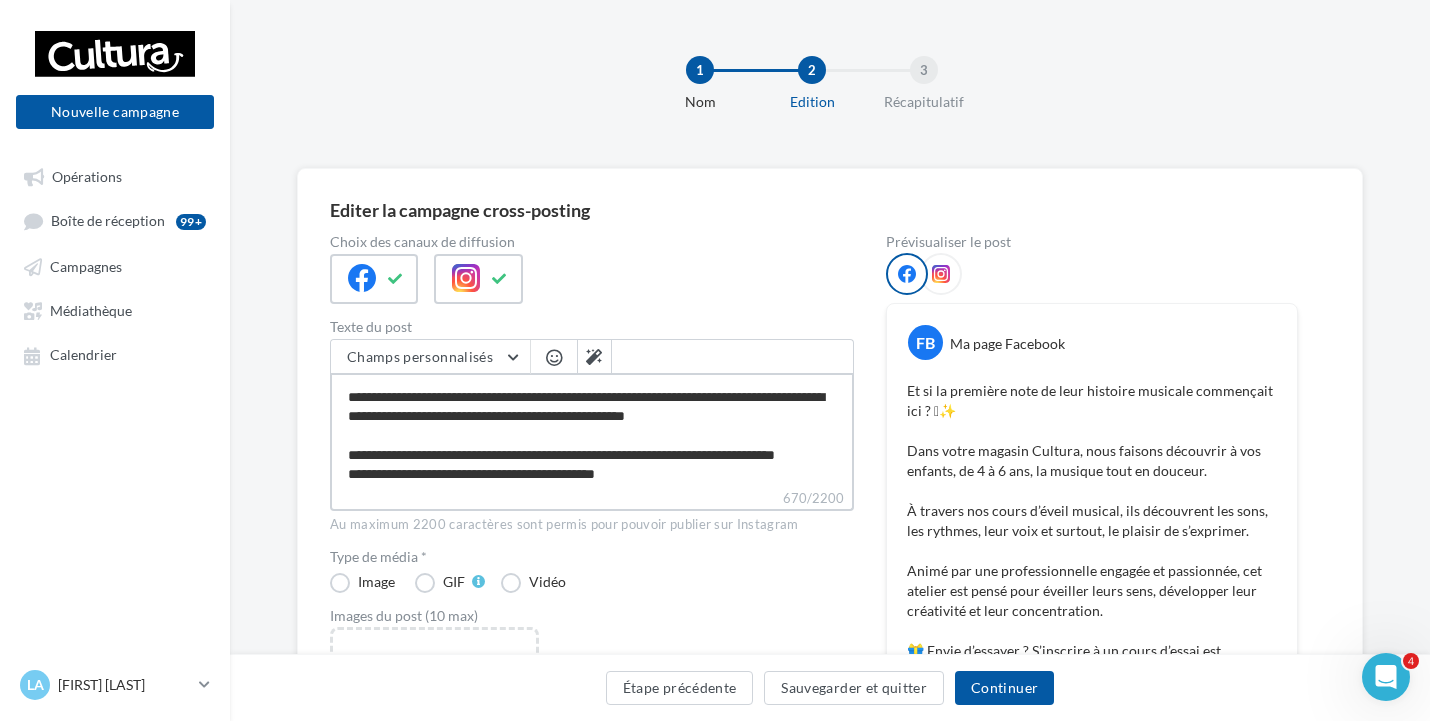 scroll, scrollTop: 100, scrollLeft: 0, axis: vertical 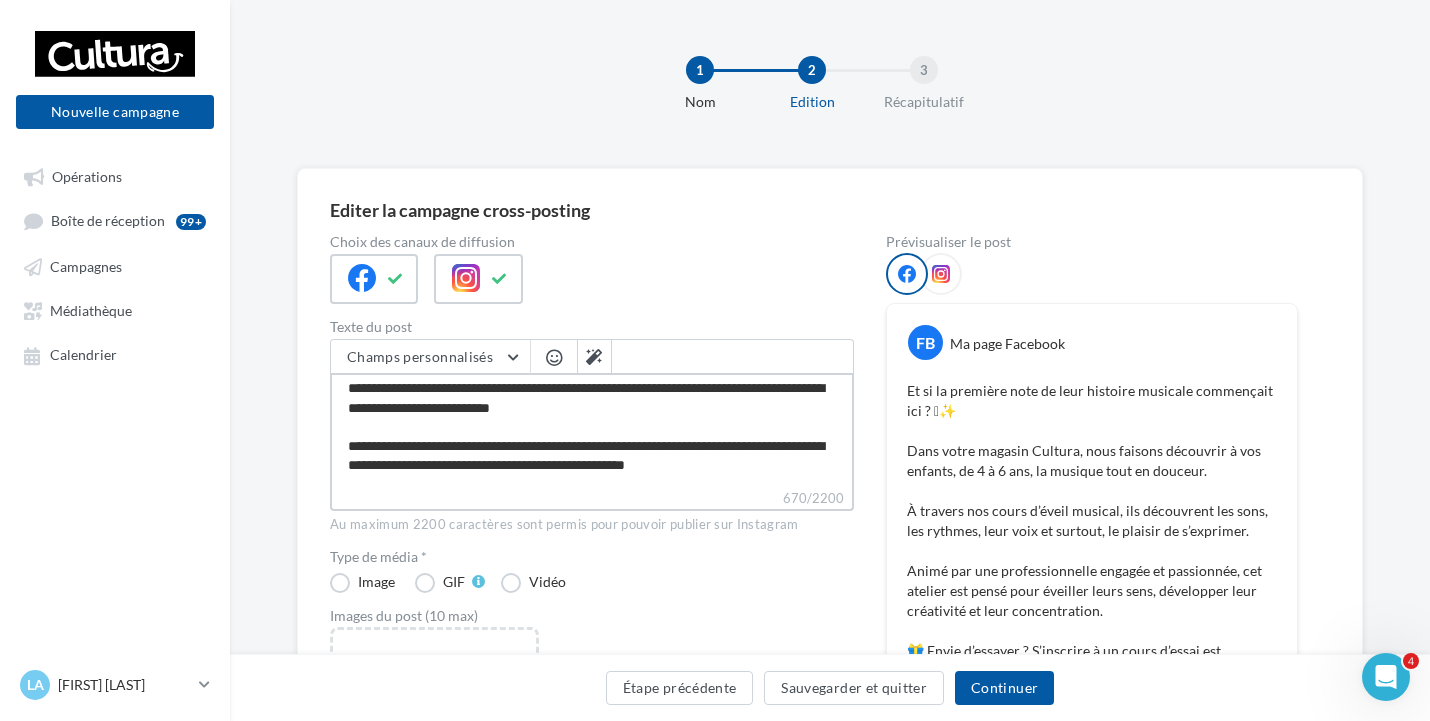 click on "**********" at bounding box center [592, 430] 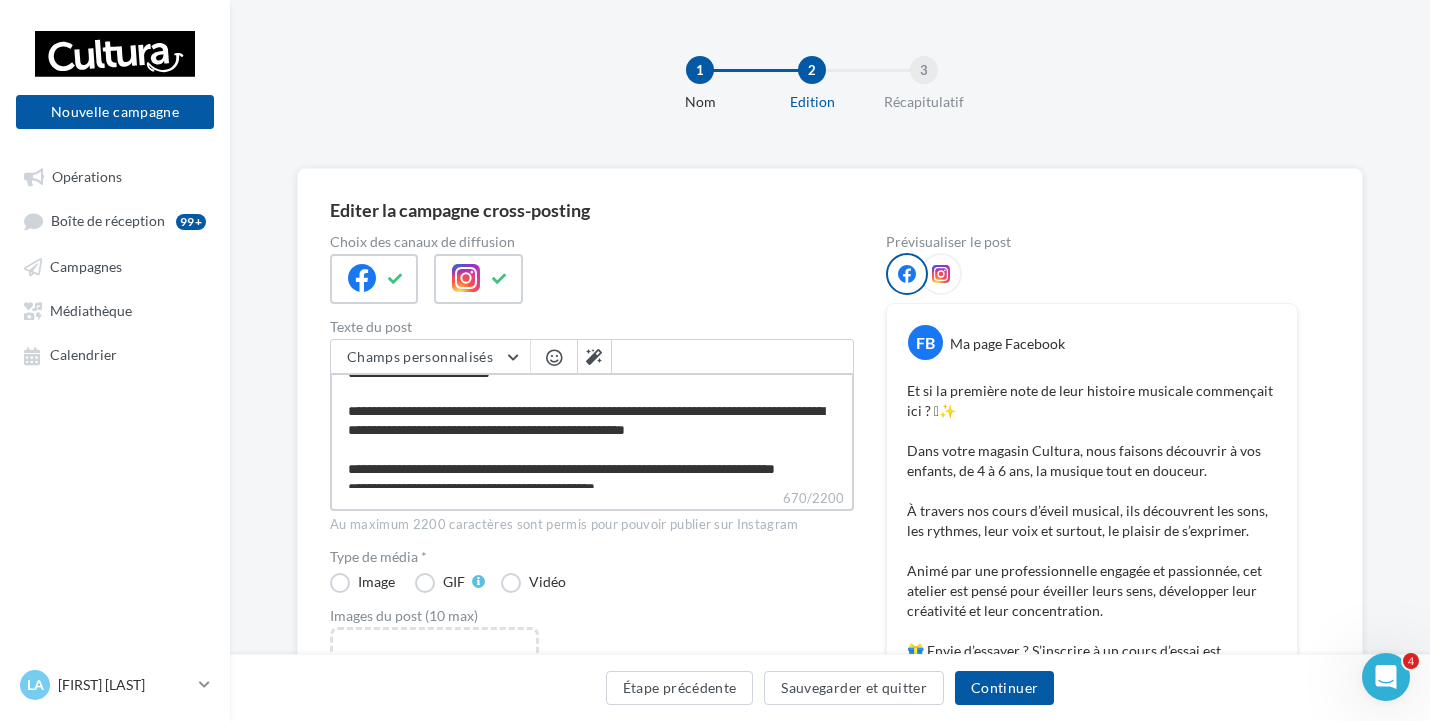 scroll, scrollTop: 100, scrollLeft: 0, axis: vertical 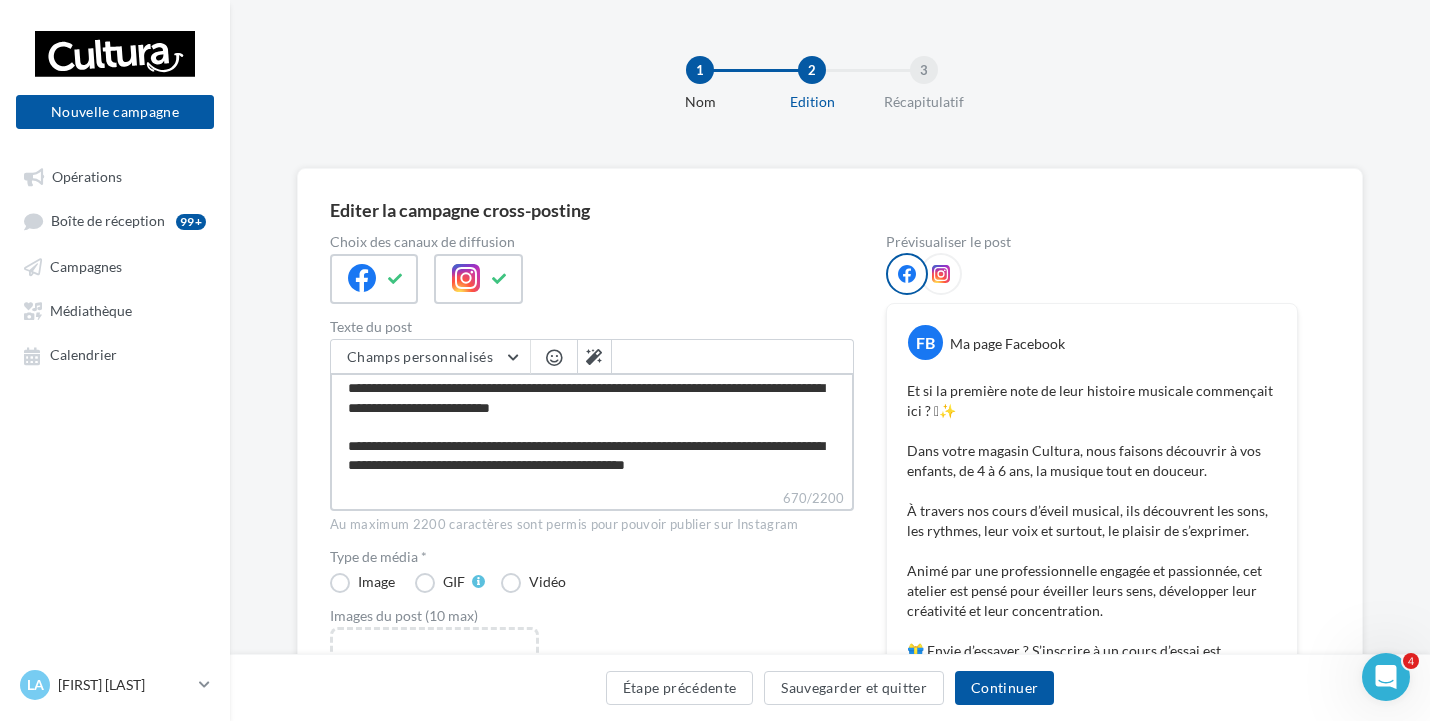 drag, startPoint x: 588, startPoint y: 450, endPoint x: 612, endPoint y: 447, distance: 24.186773 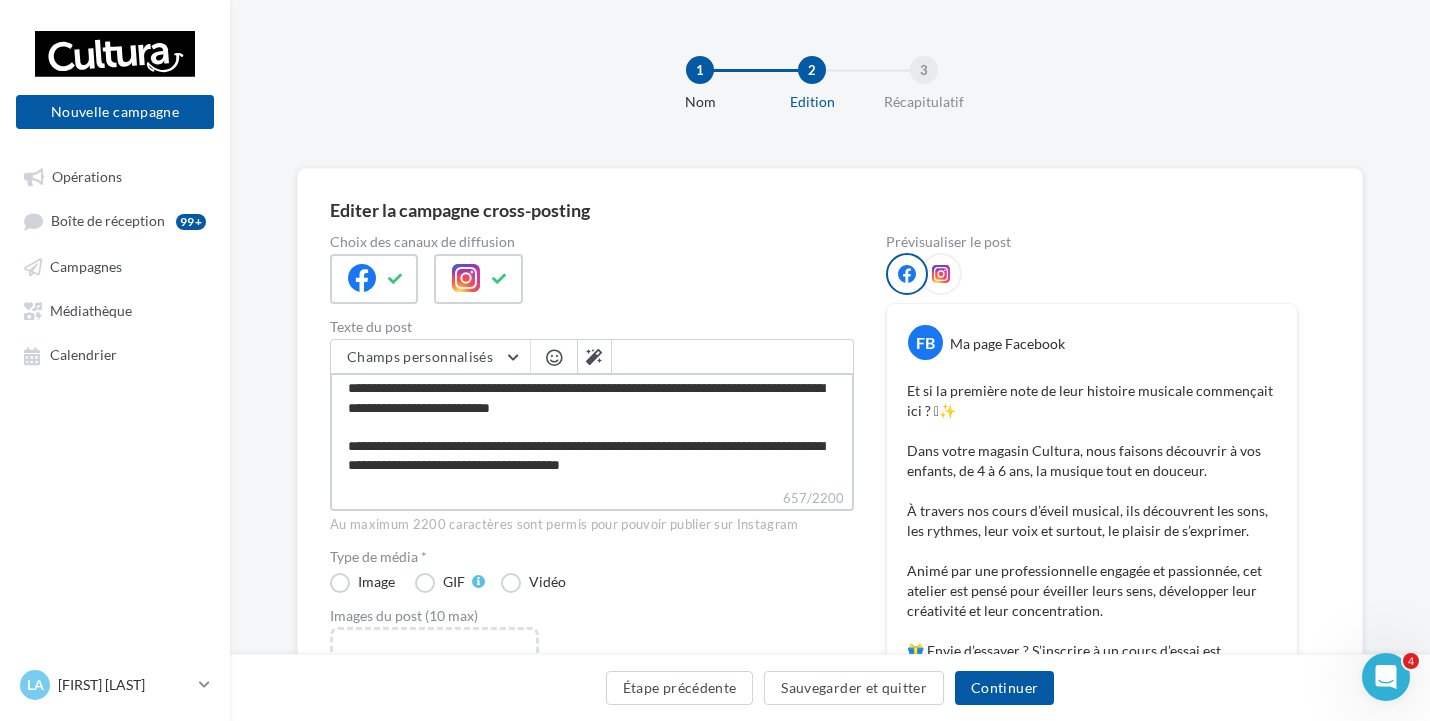 type on "**********" 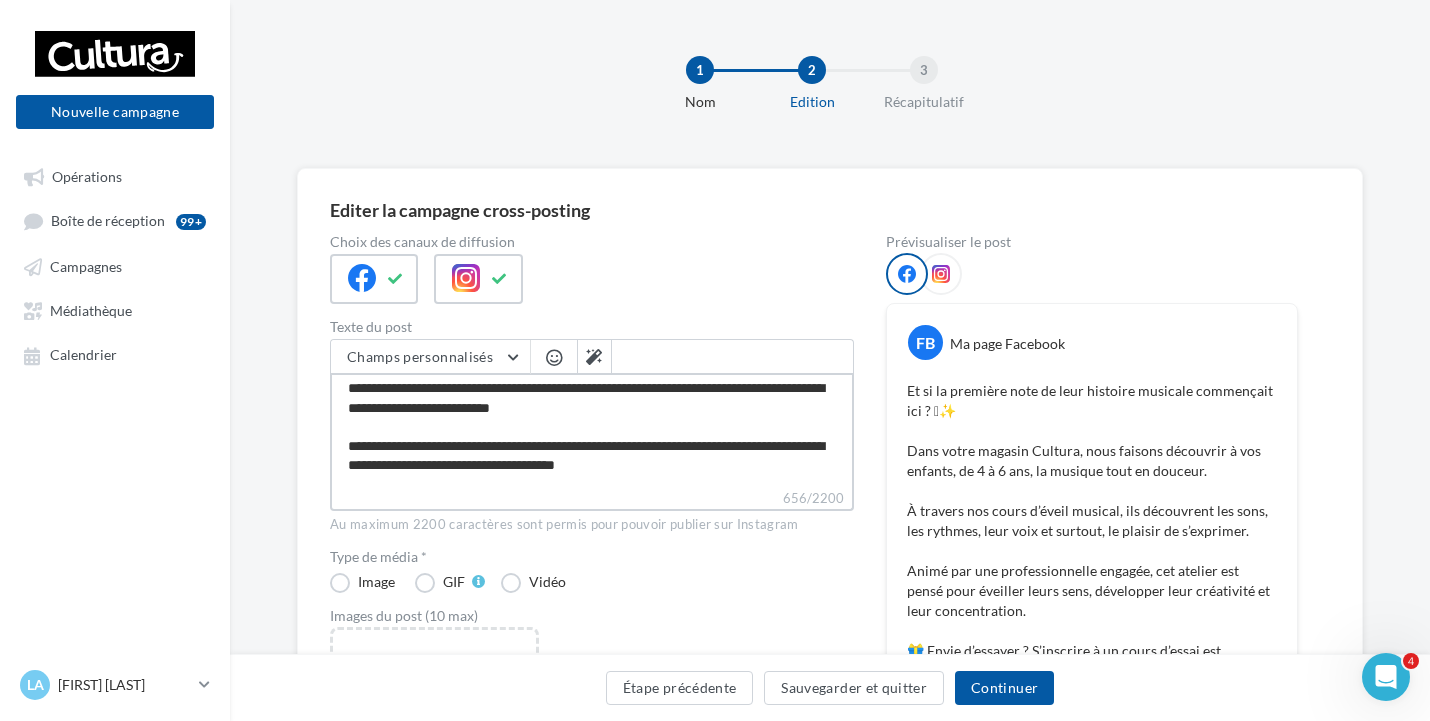 click on "**********" at bounding box center (592, 430) 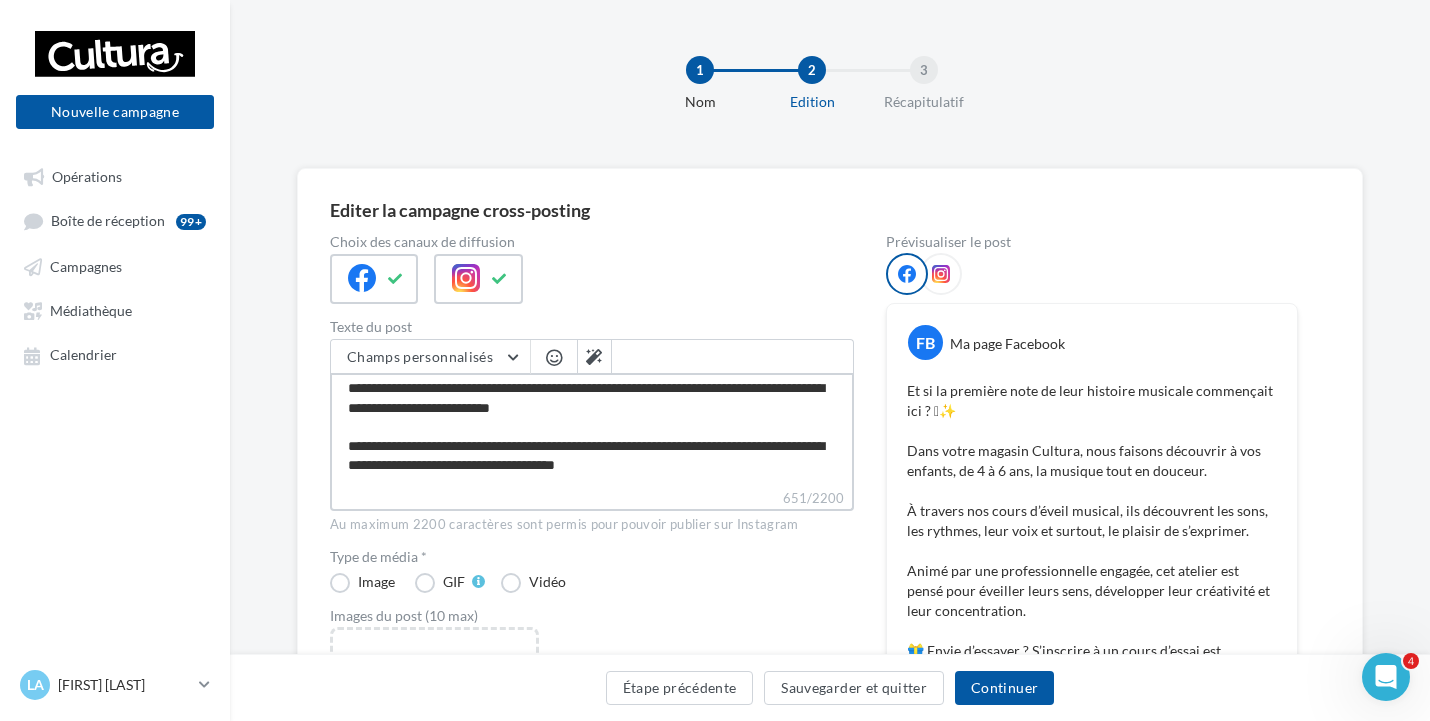 type on "**********" 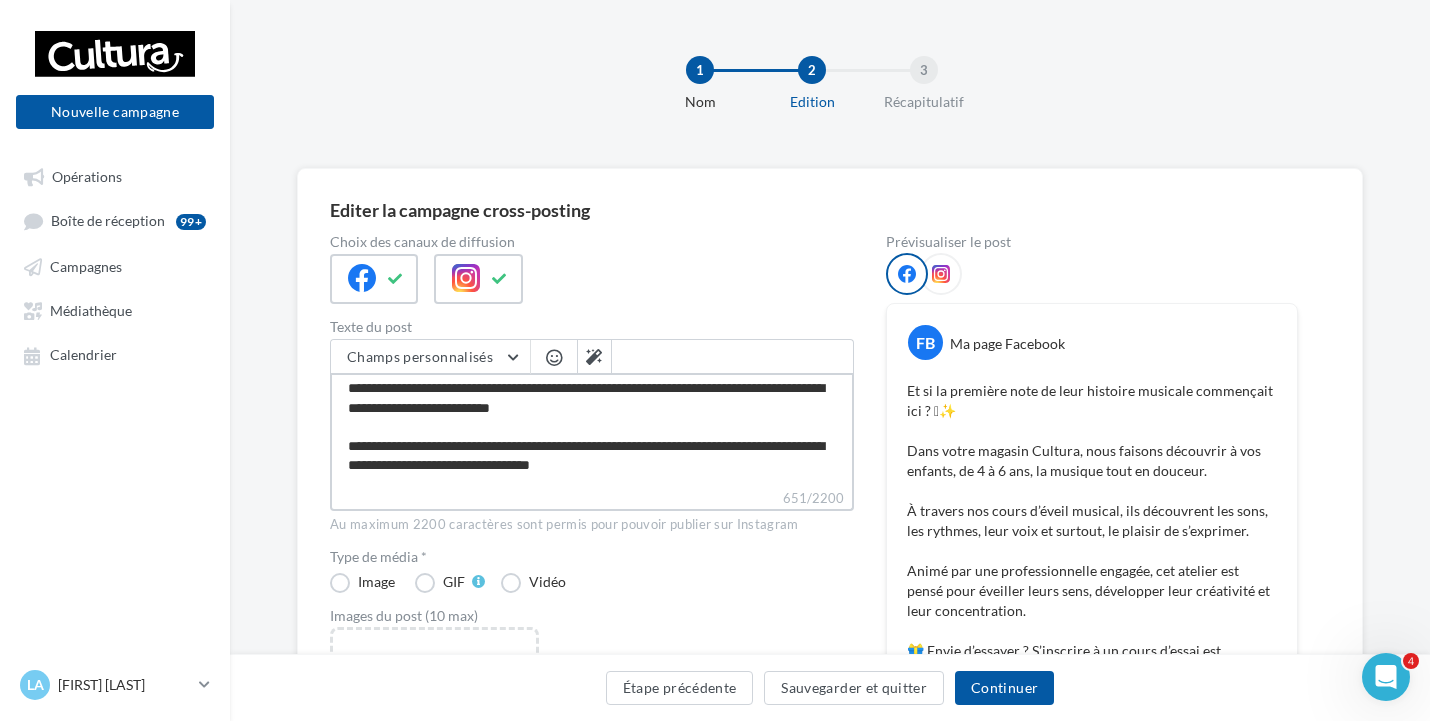 type on "**********" 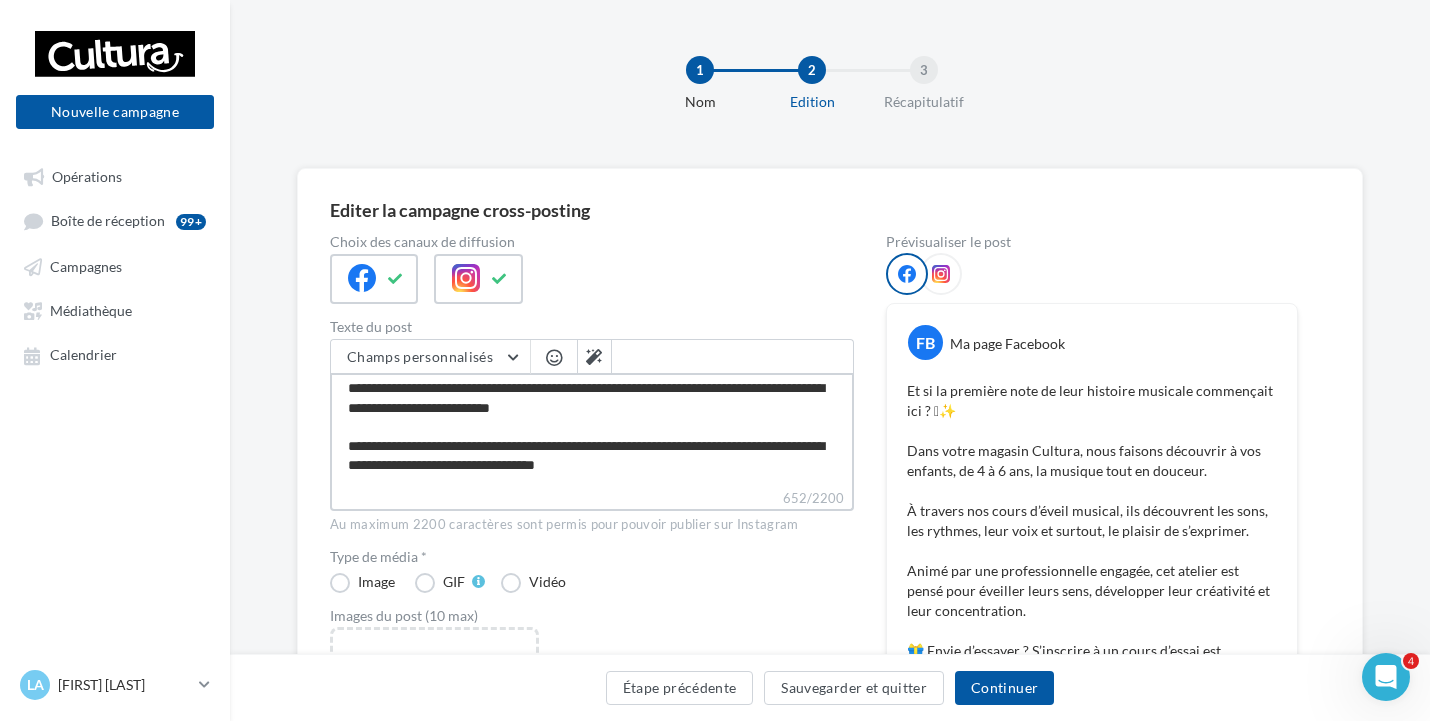 type on "**********" 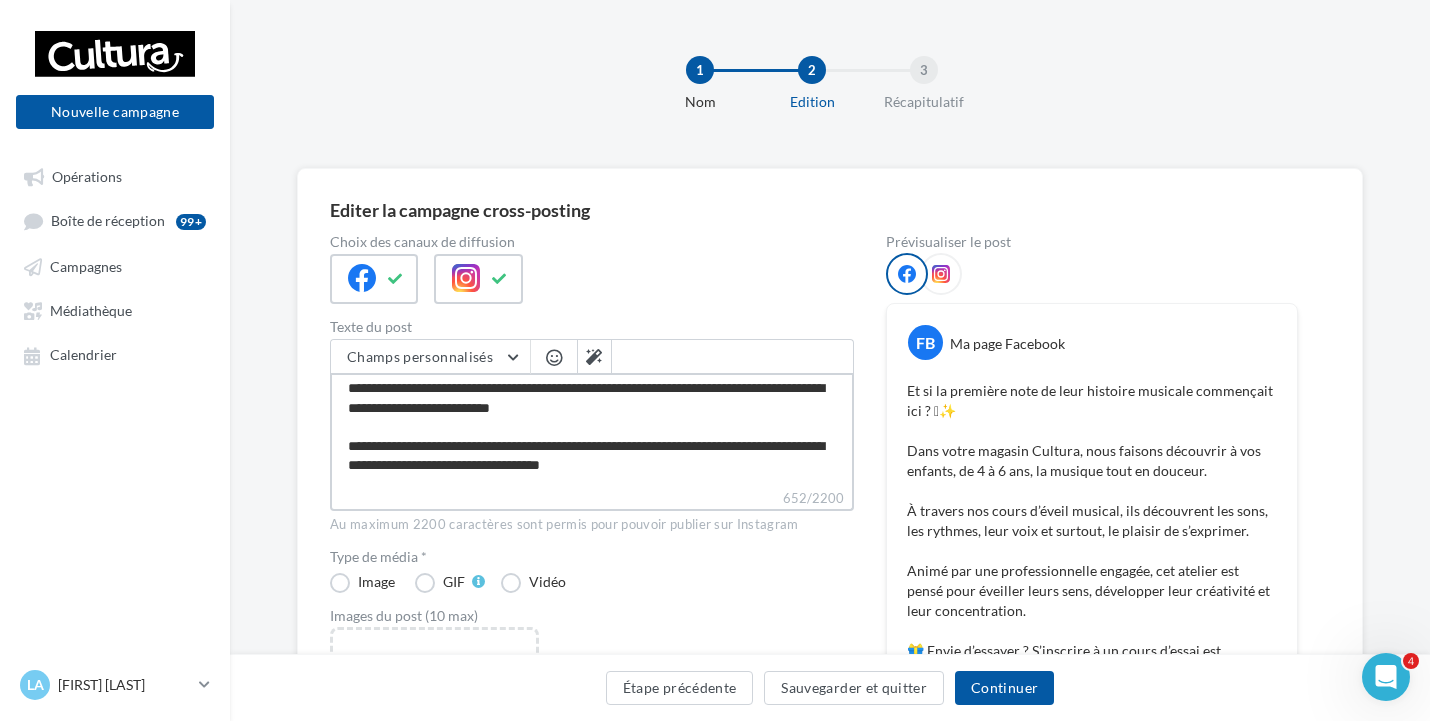 type on "**********" 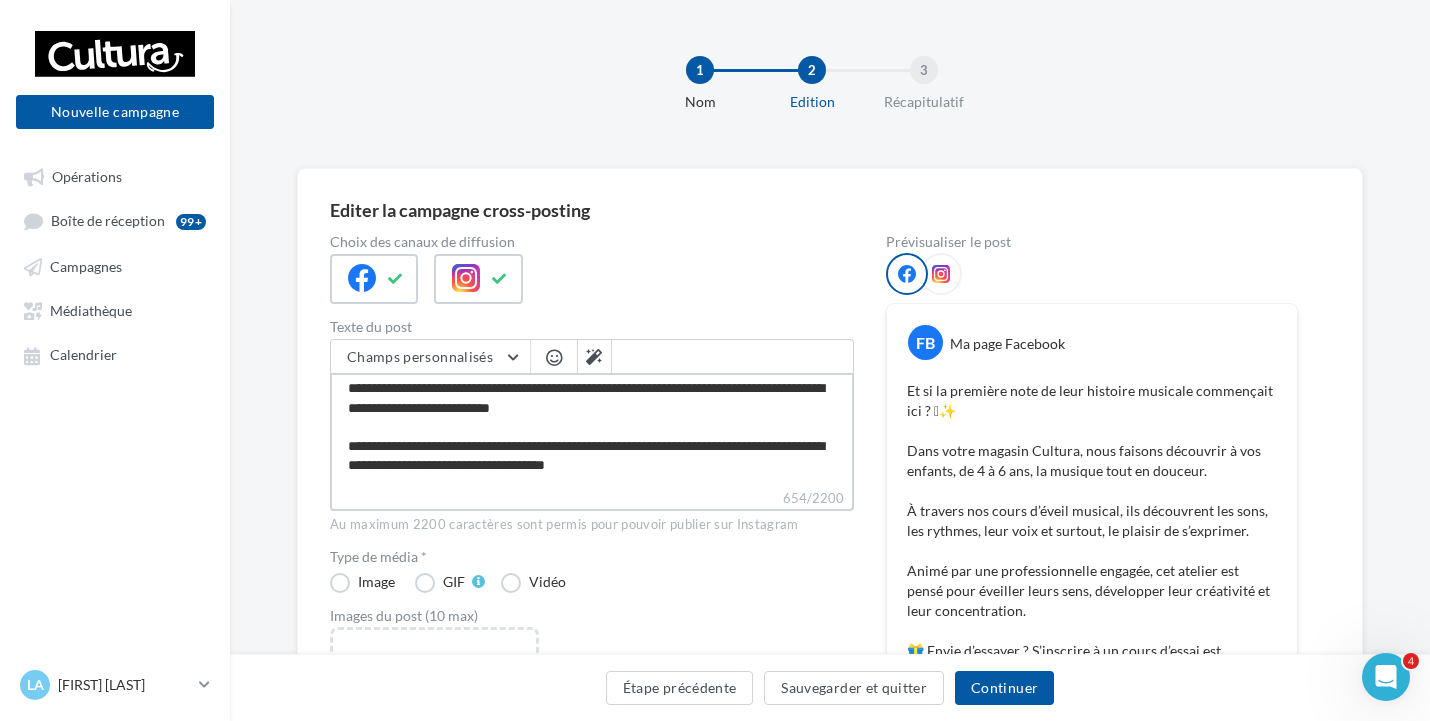 type on "**********" 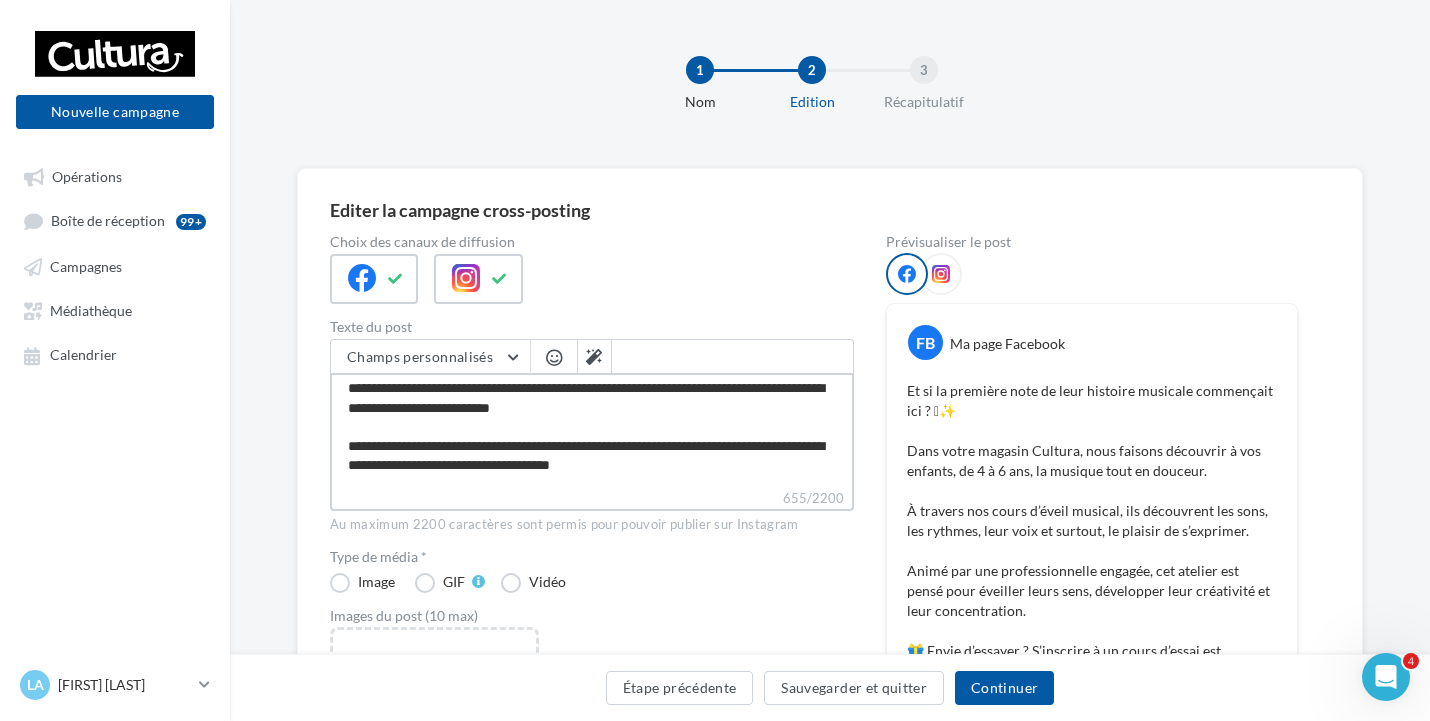 type on "**********" 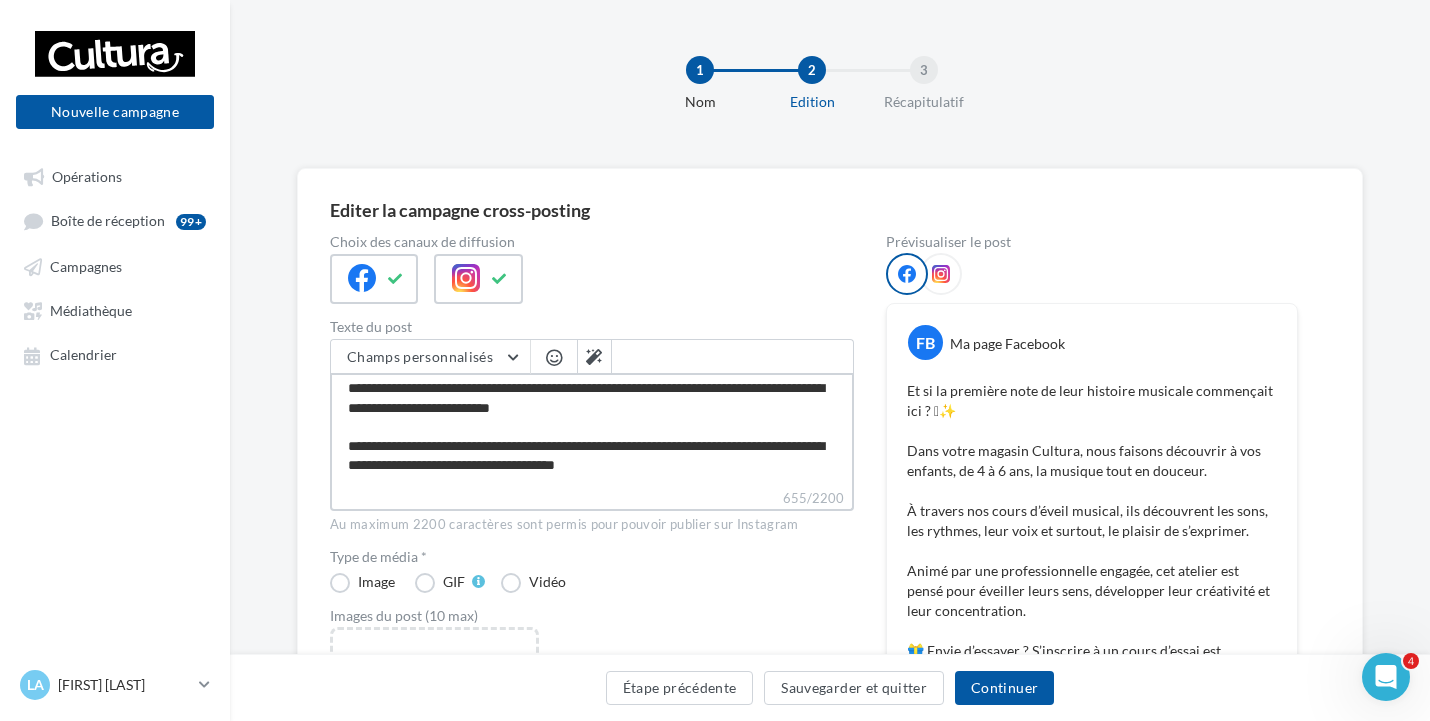 type on "**********" 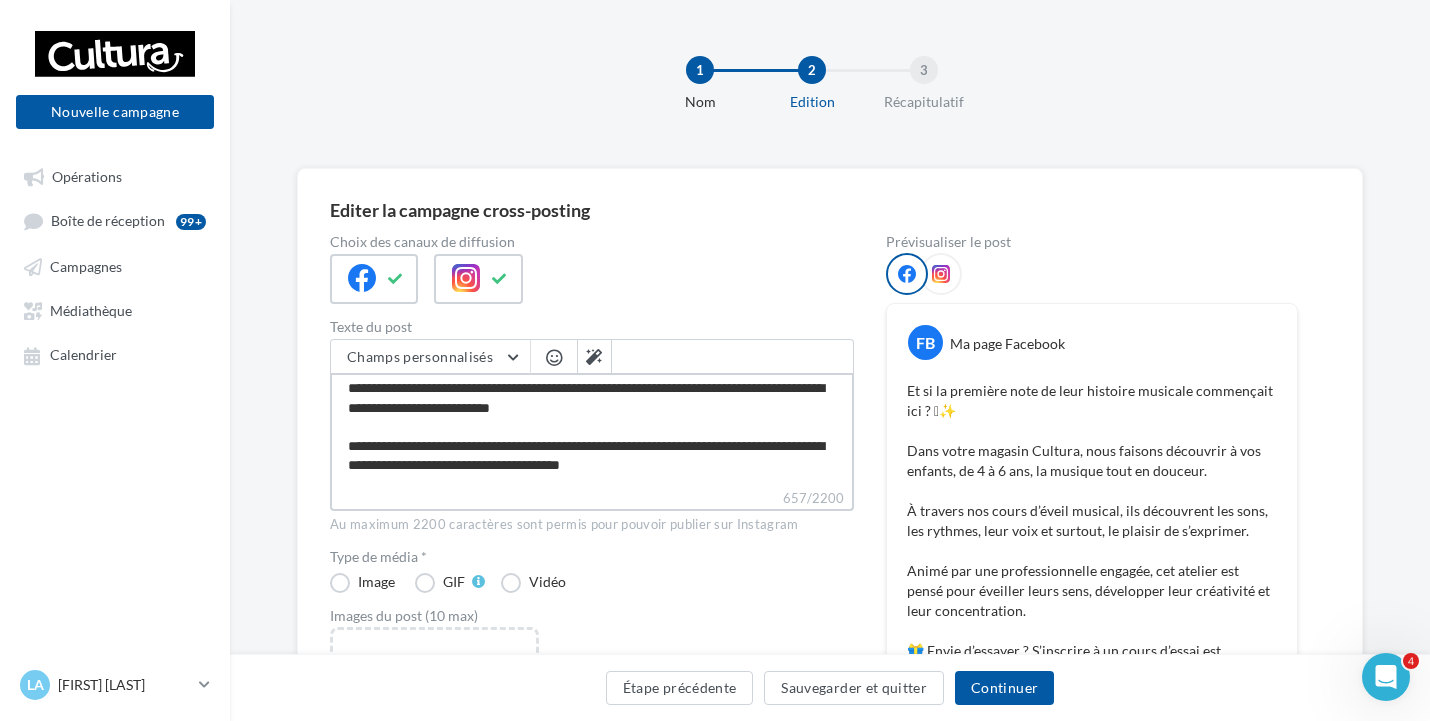 type on "**********" 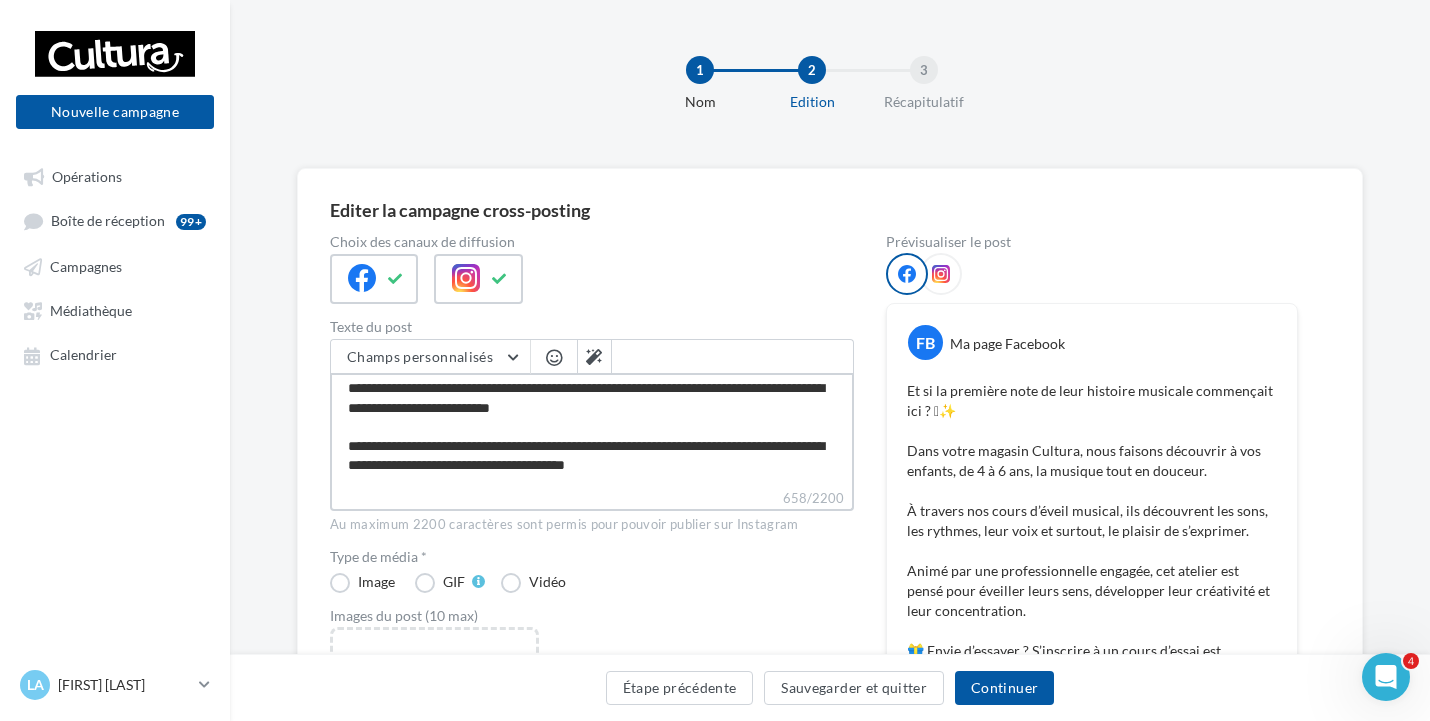 click on "**********" at bounding box center [592, 430] 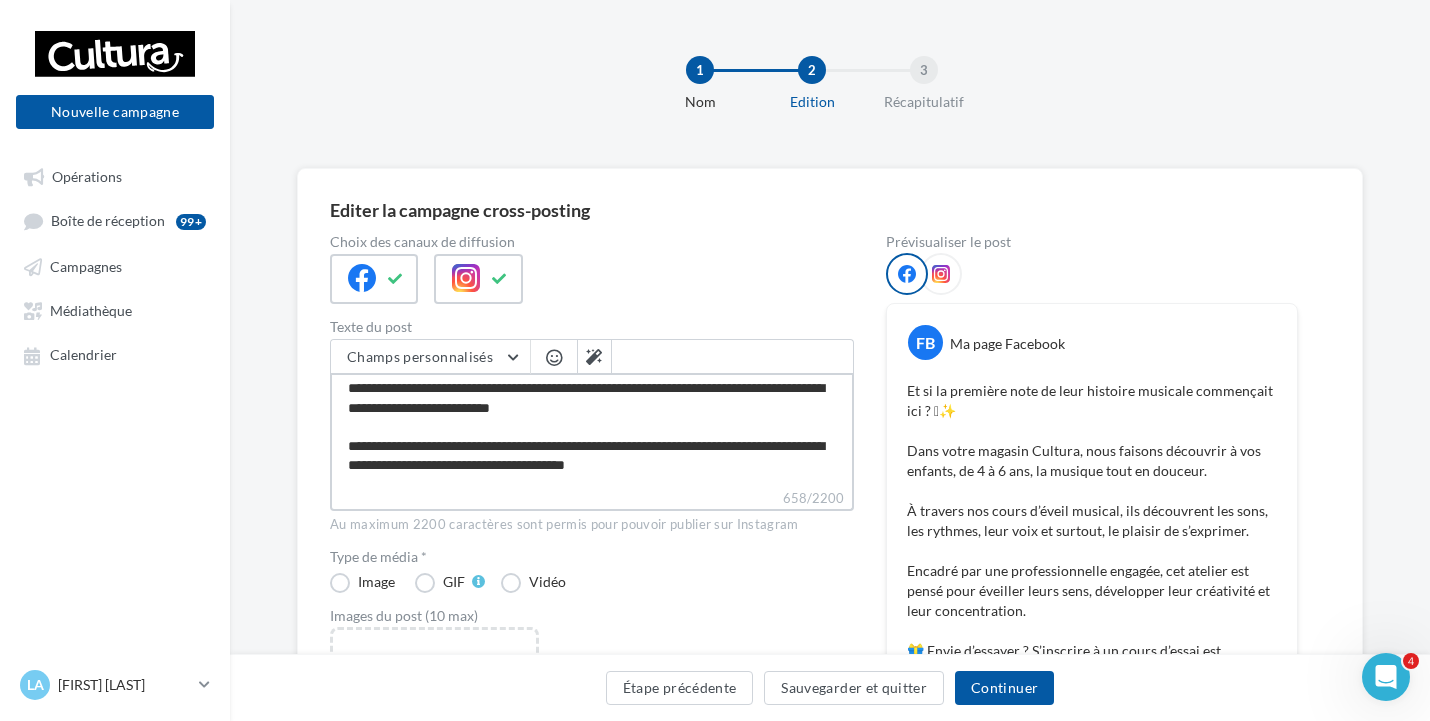 type on "**********" 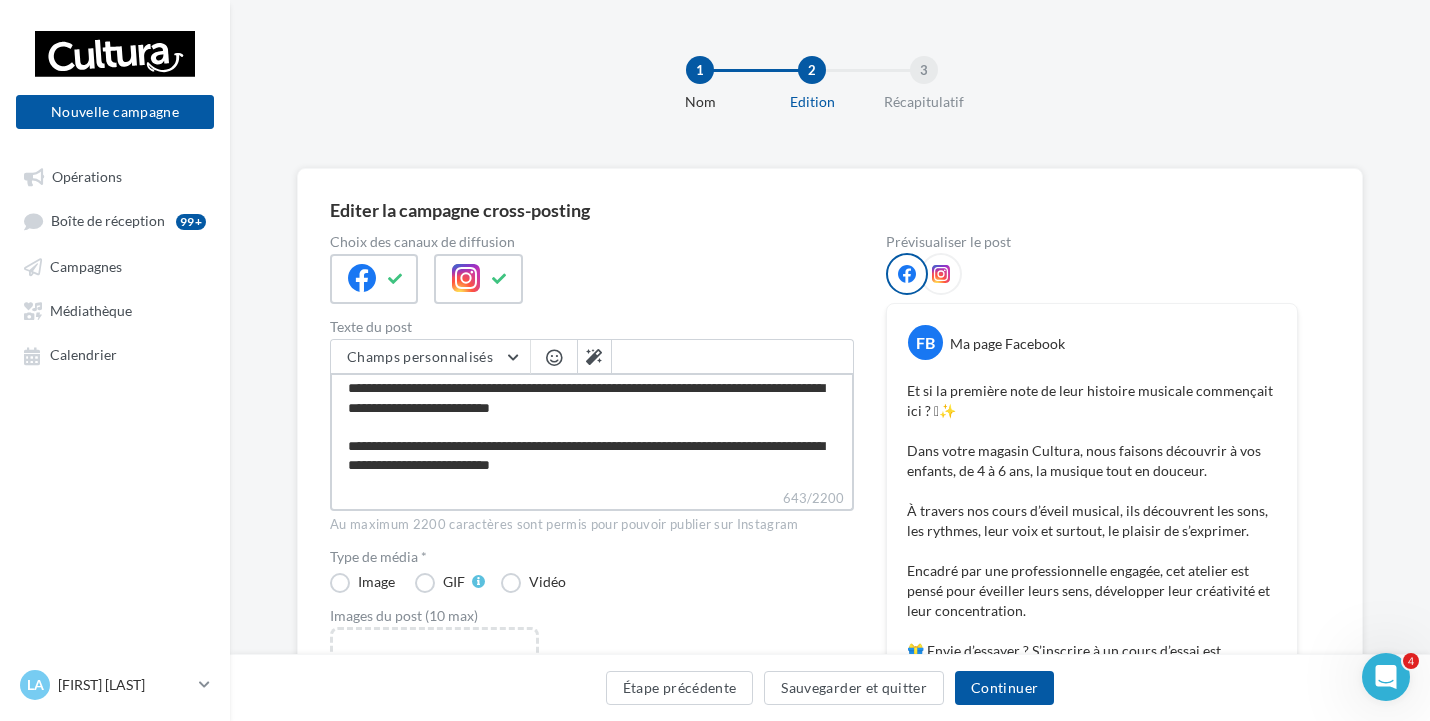 type on "**********" 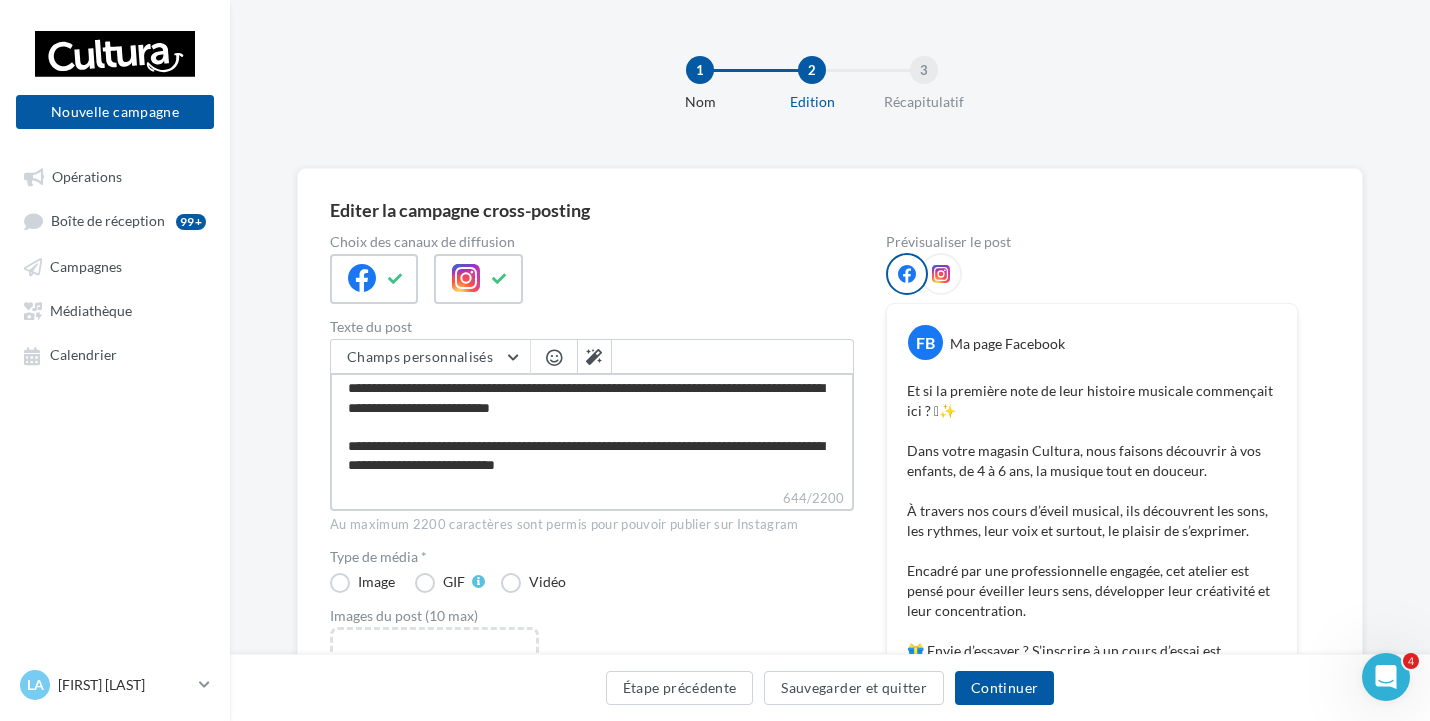 type on "**********" 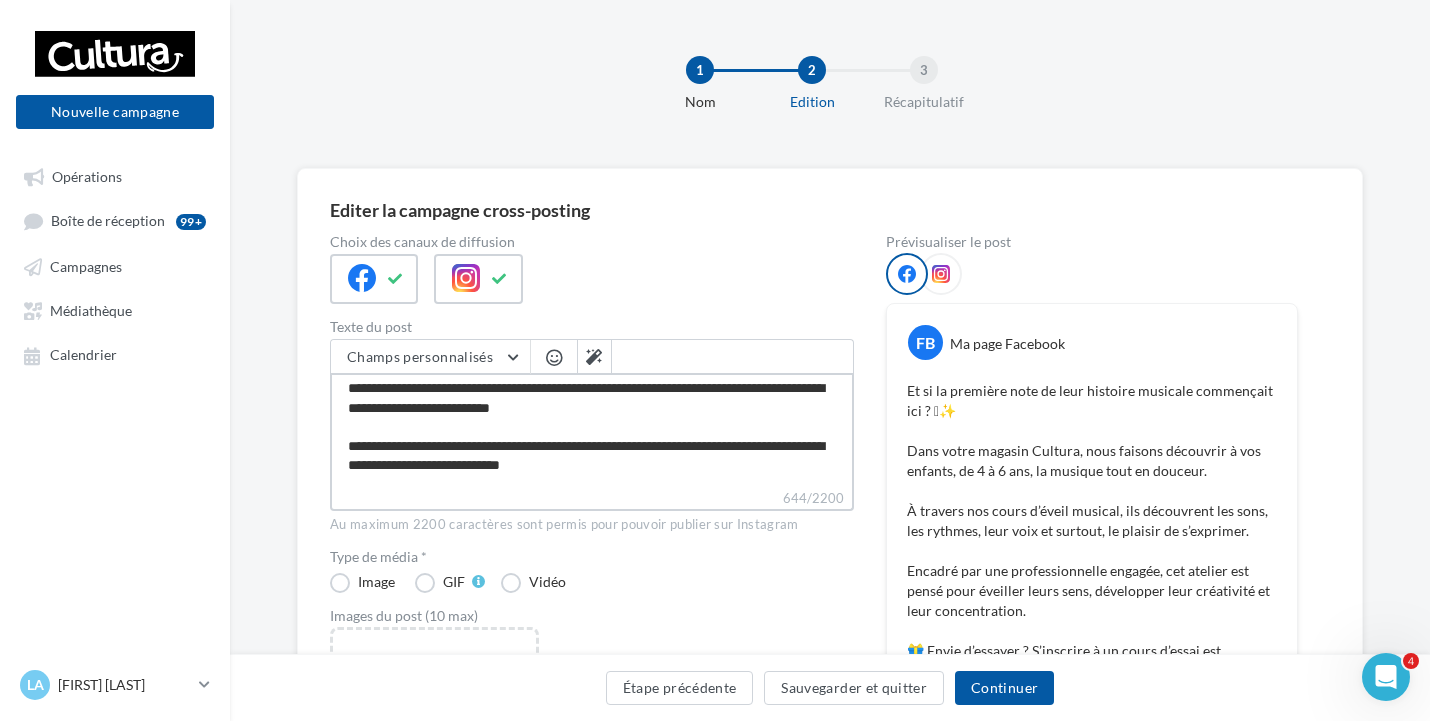 type on "**********" 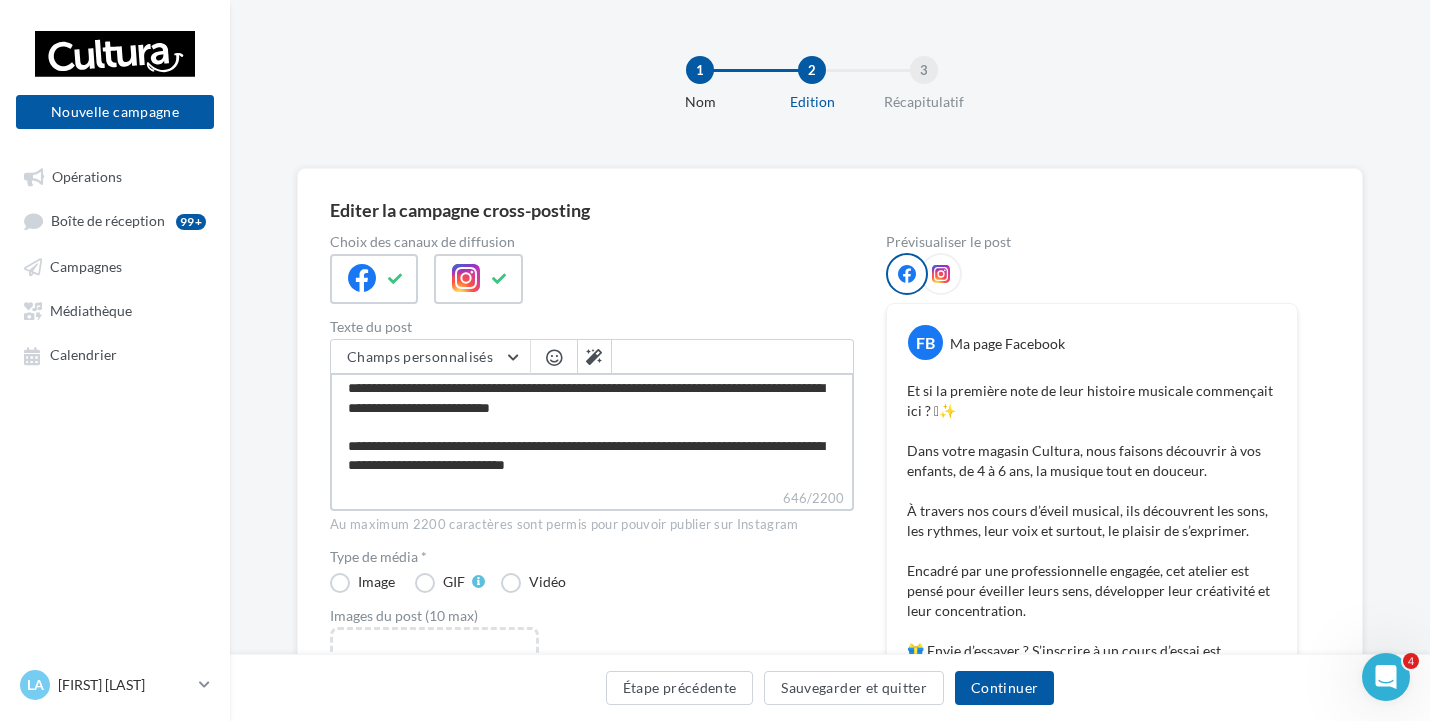 type on "**********" 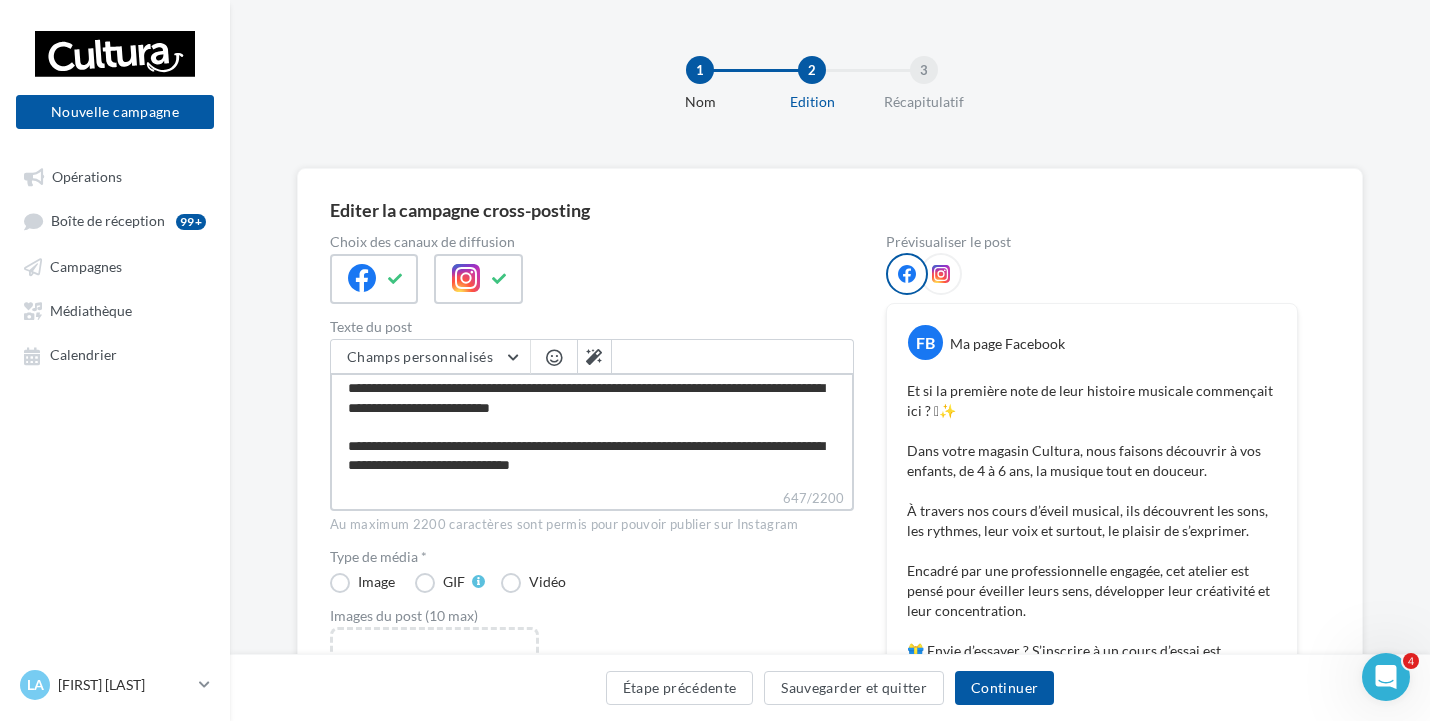type on "**********" 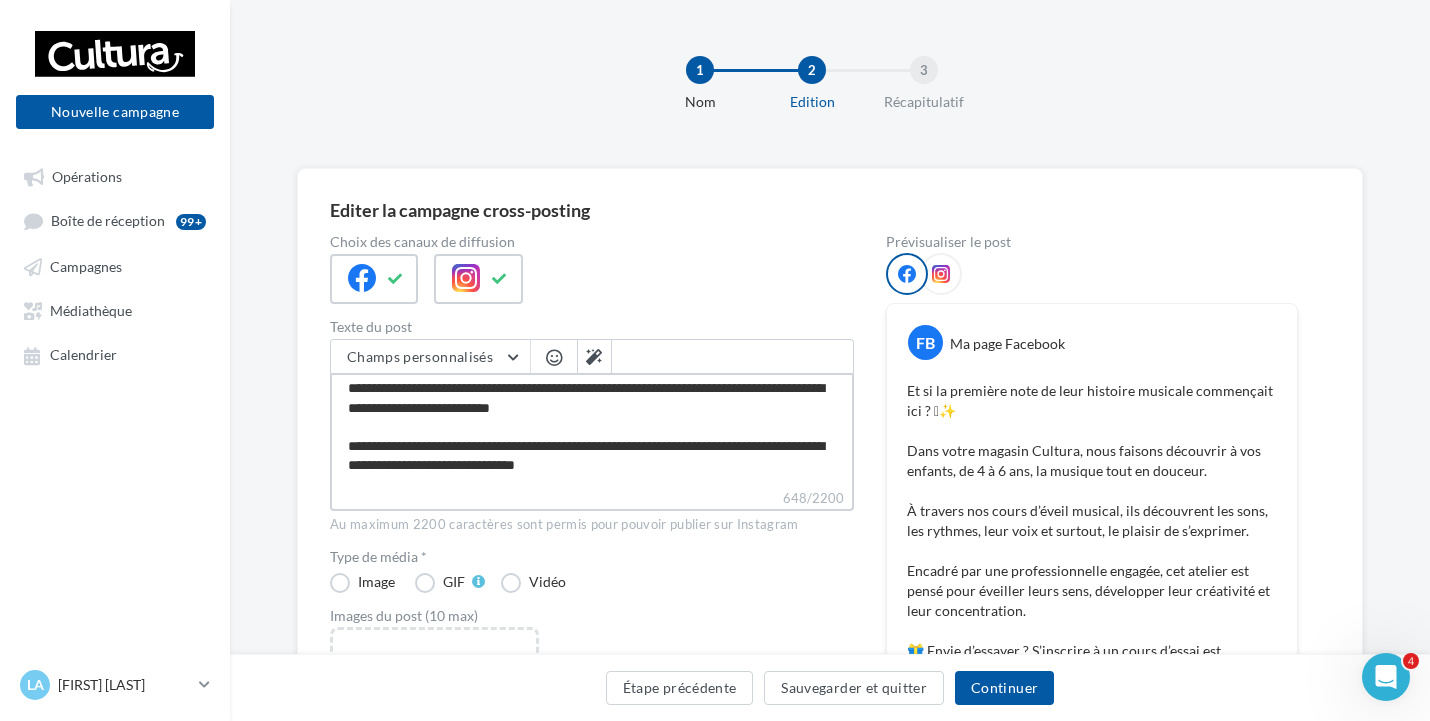 type on "**********" 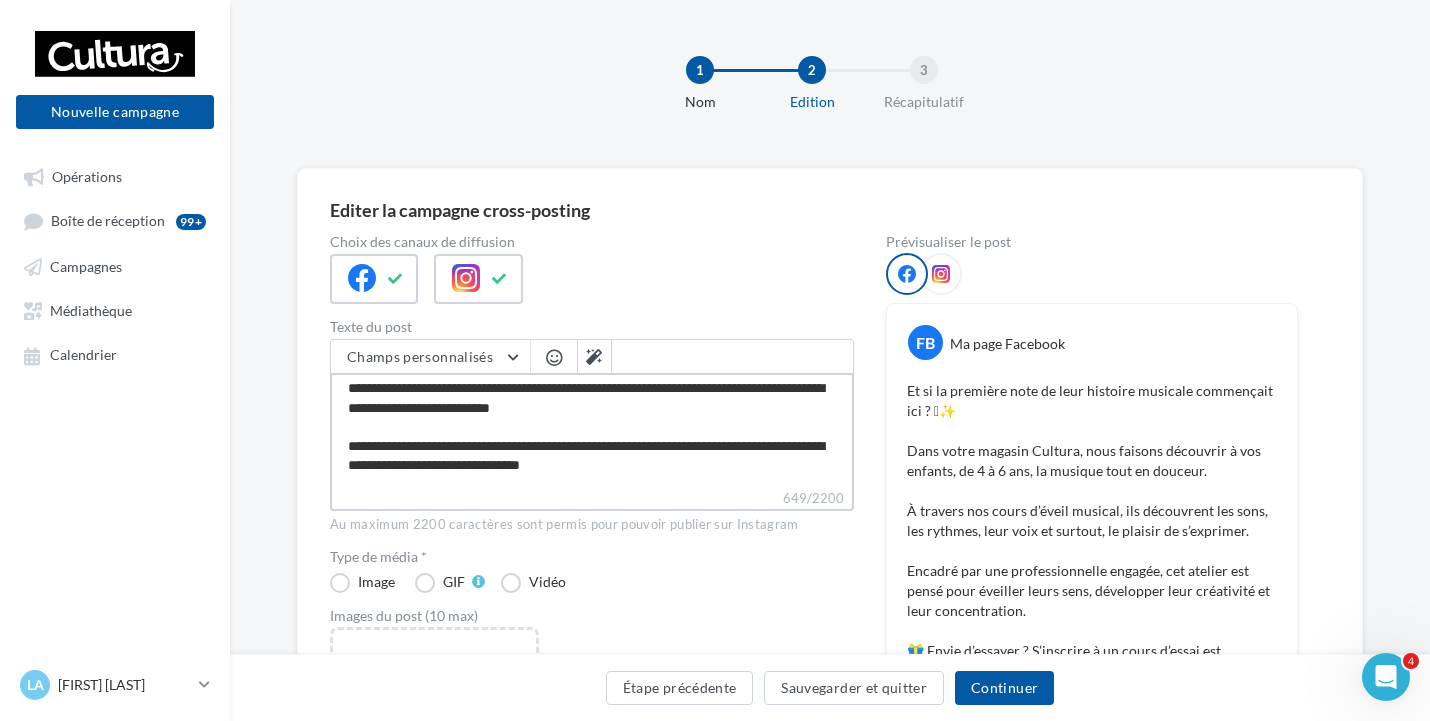 type on "**********" 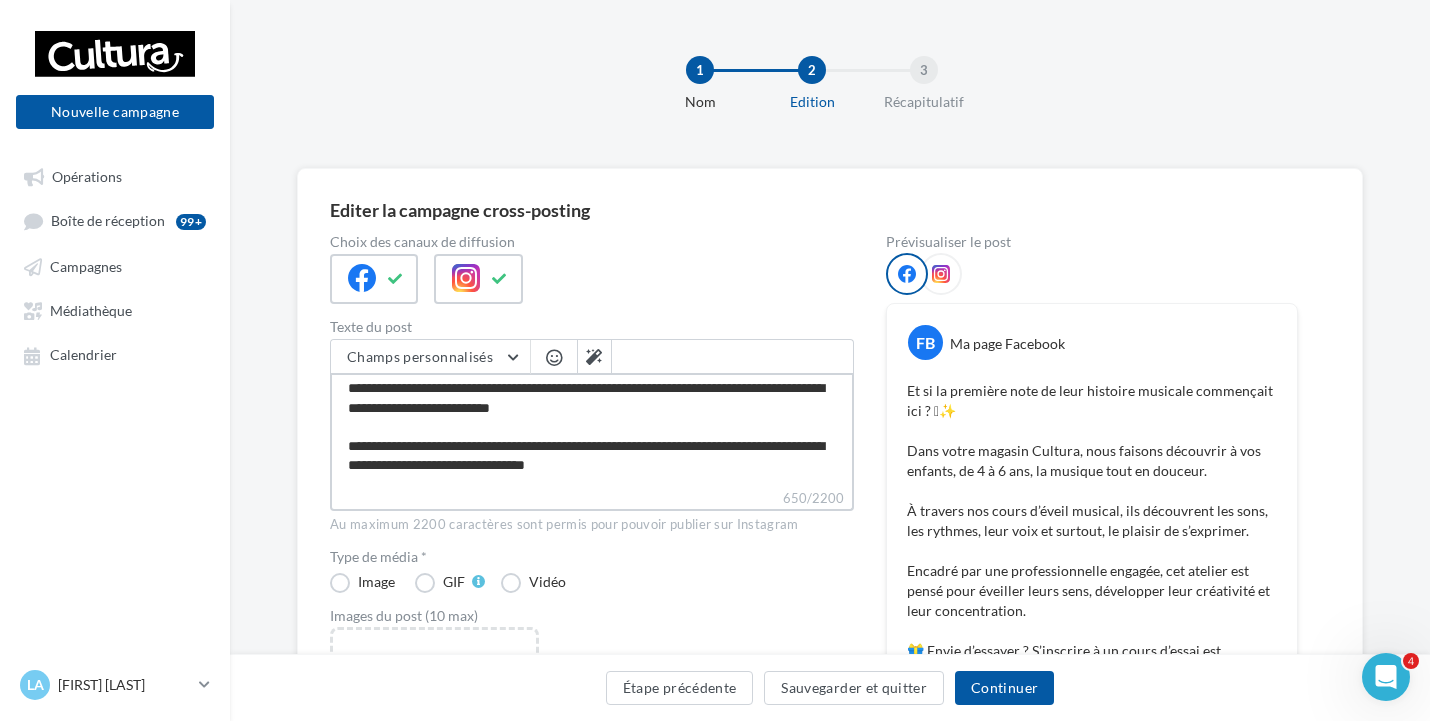 type on "**********" 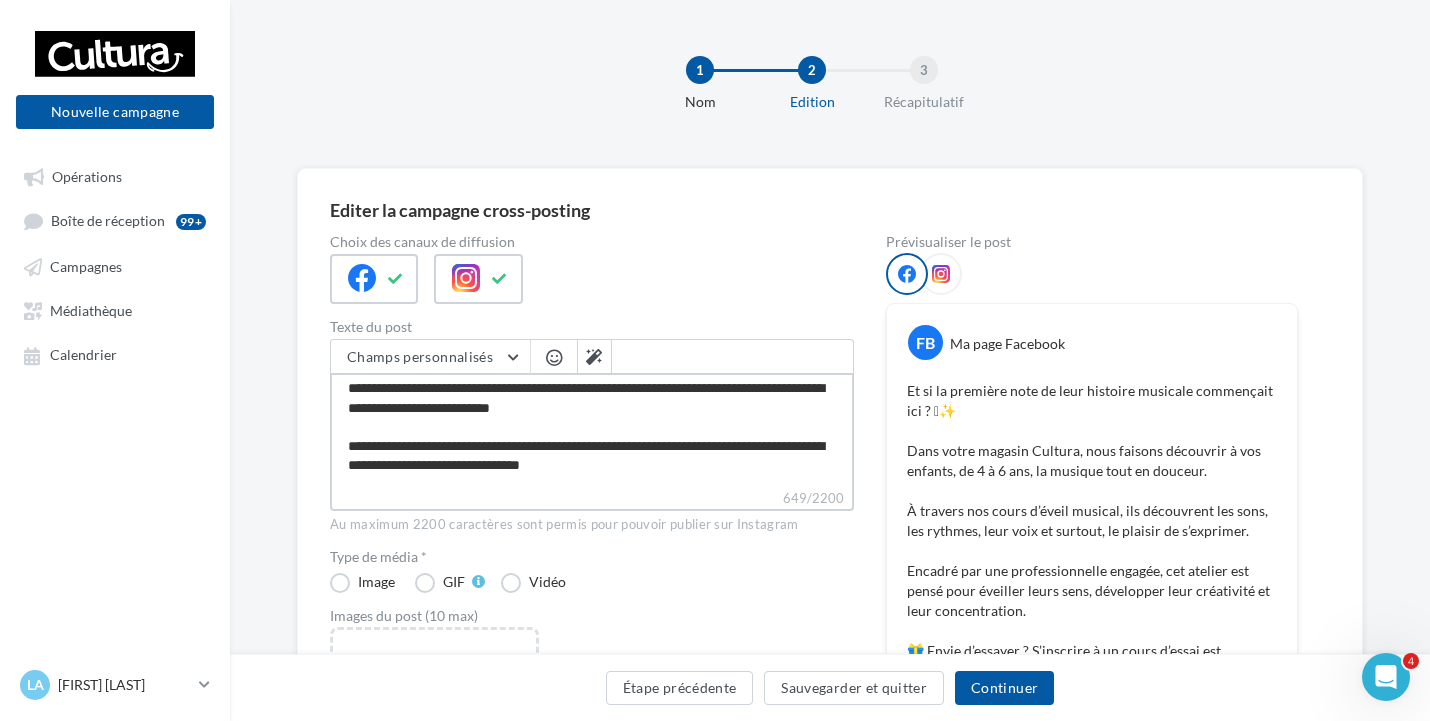 type on "**********" 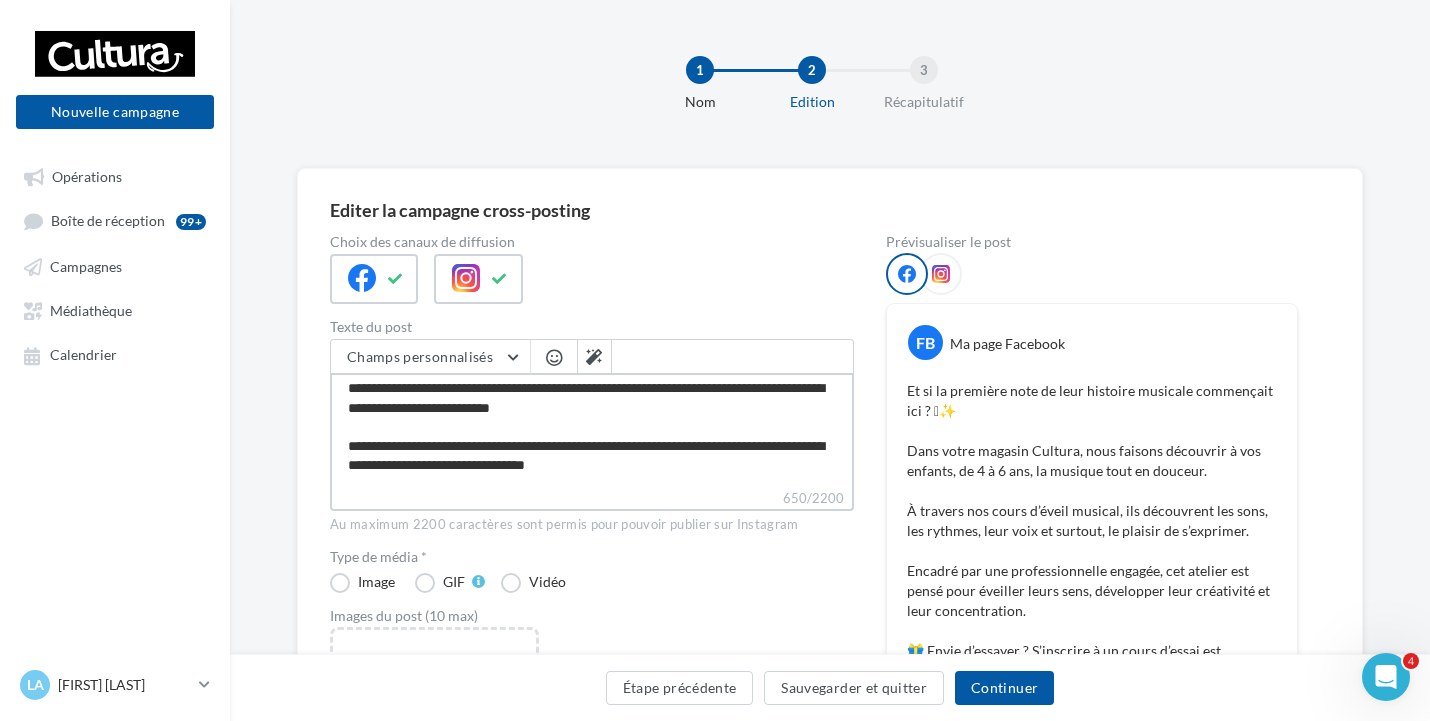 type on "**********" 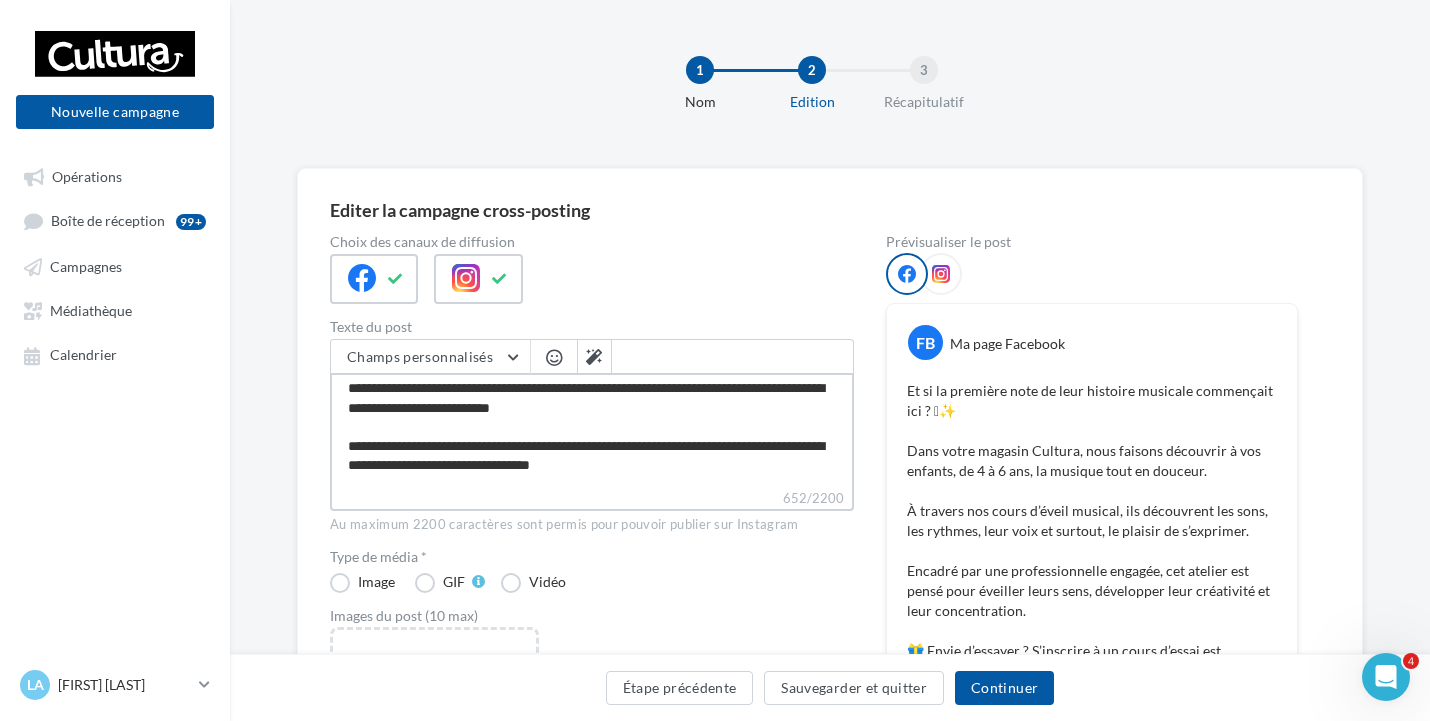 type on "**********" 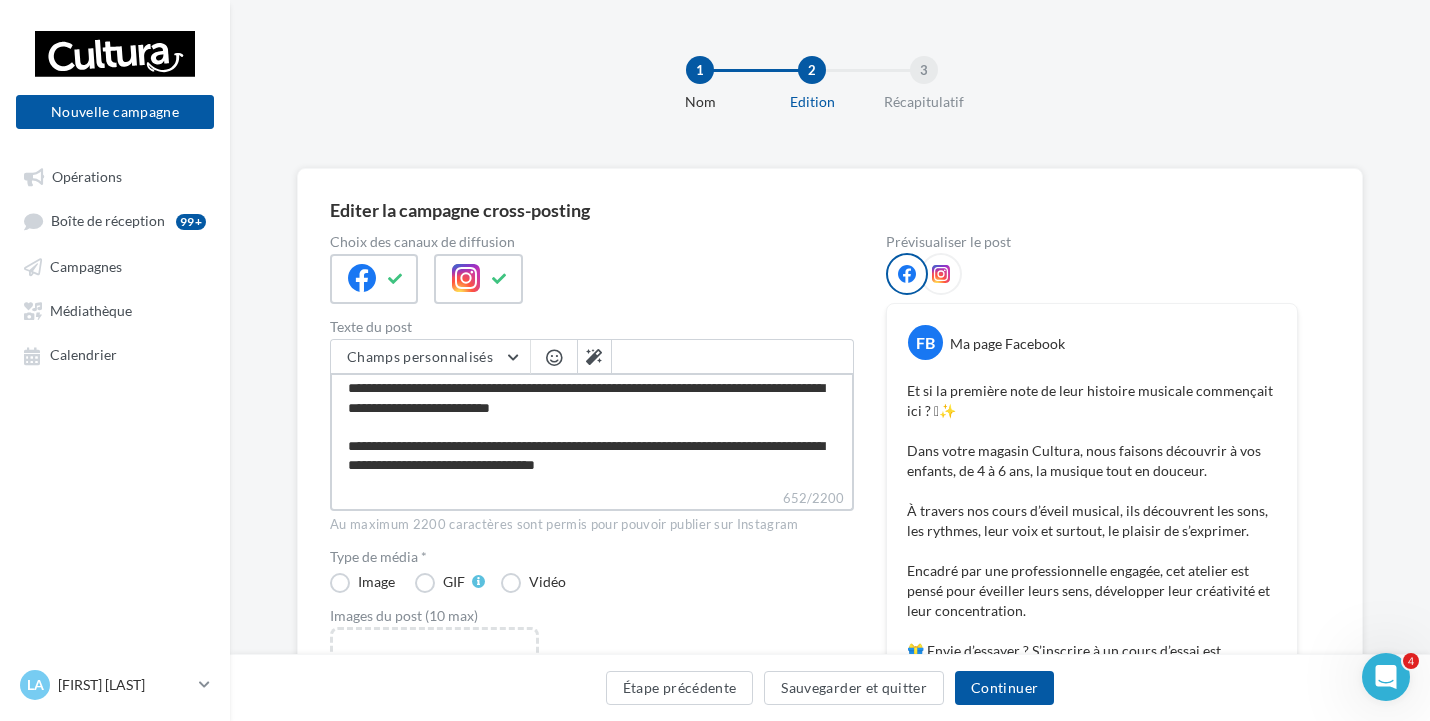 type on "**********" 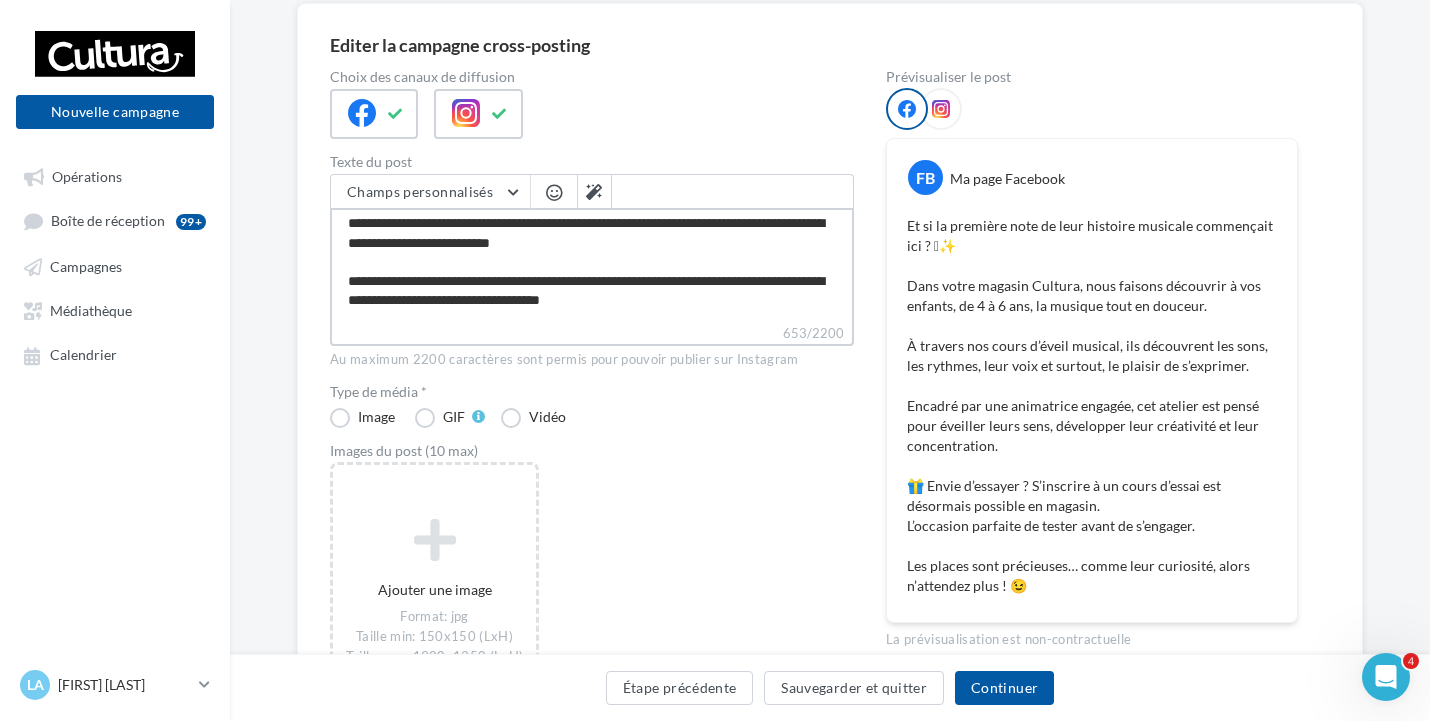scroll, scrollTop: 200, scrollLeft: 0, axis: vertical 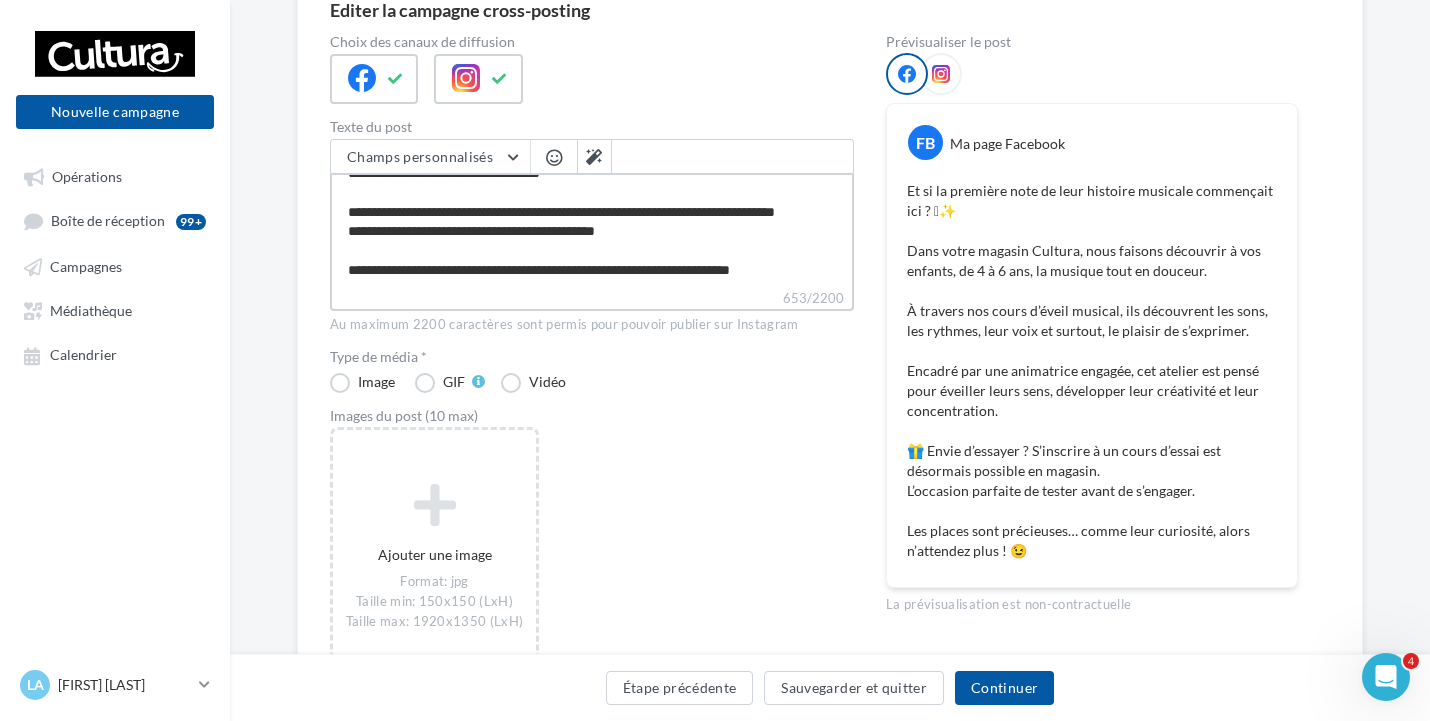 drag, startPoint x: 785, startPoint y: 276, endPoint x: 342, endPoint y: 298, distance: 443.54593 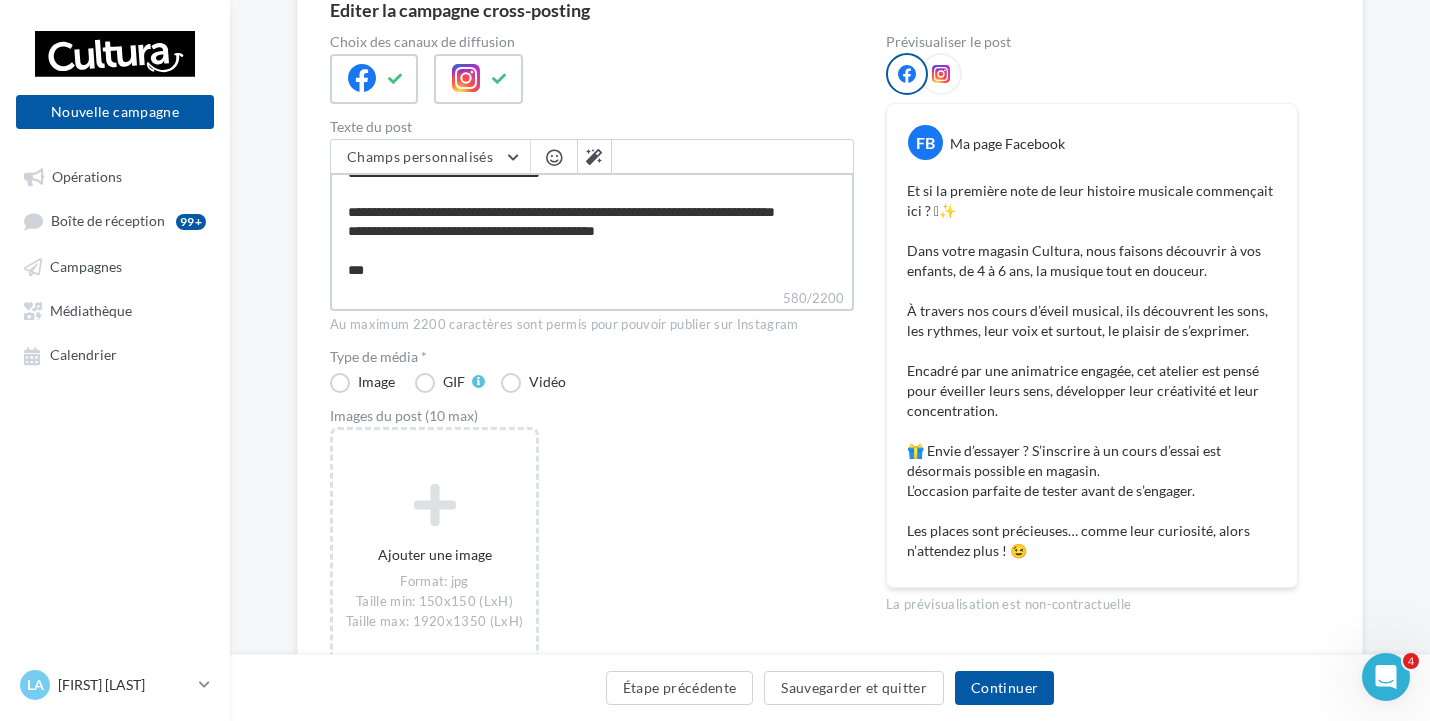 type on "**********" 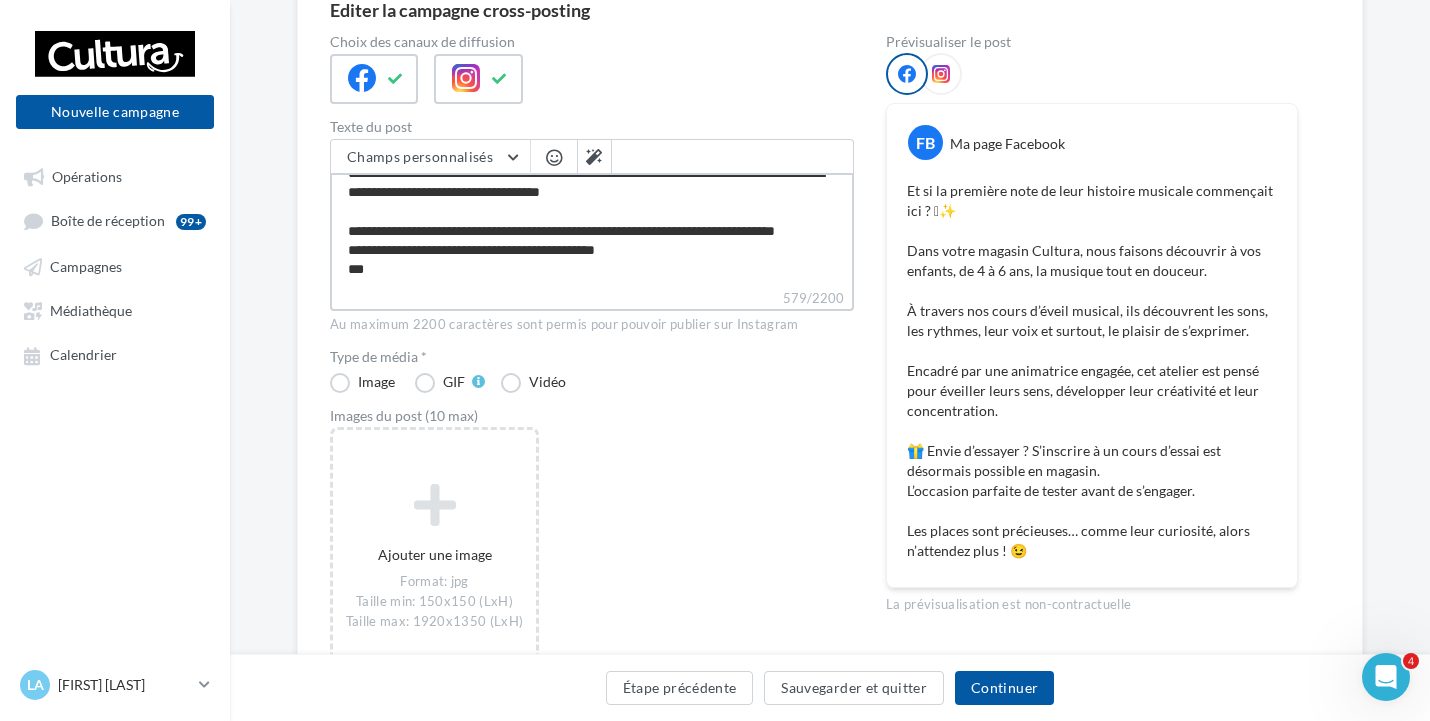 type on "**********" 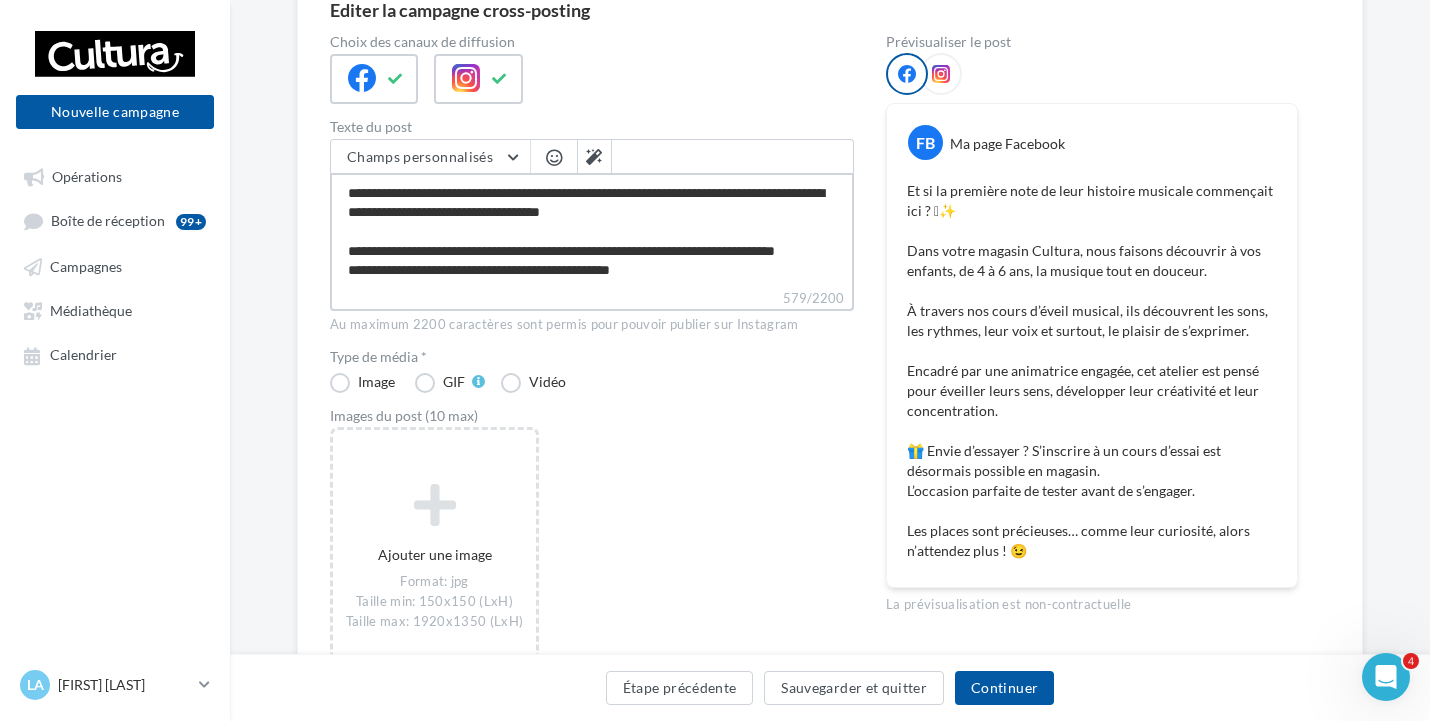 scroll, scrollTop: 173, scrollLeft: 0, axis: vertical 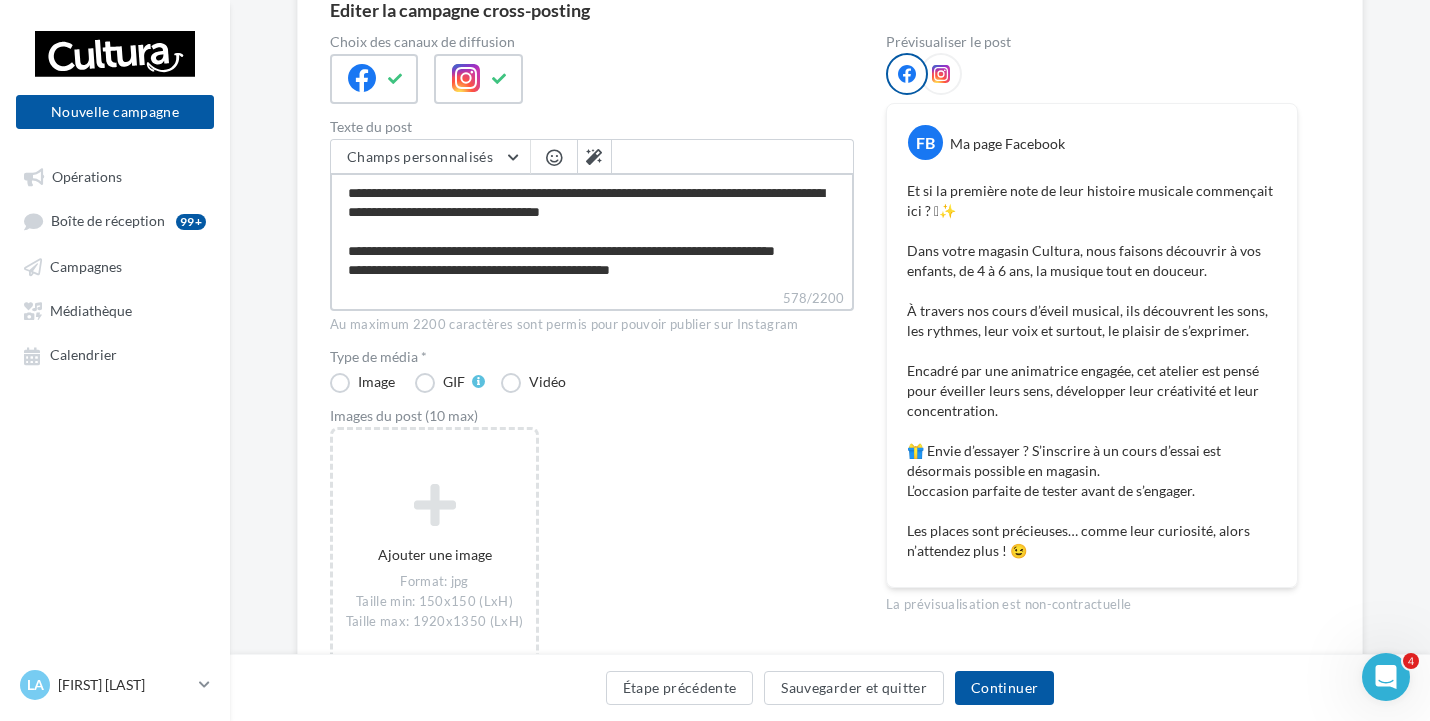 type on "**********" 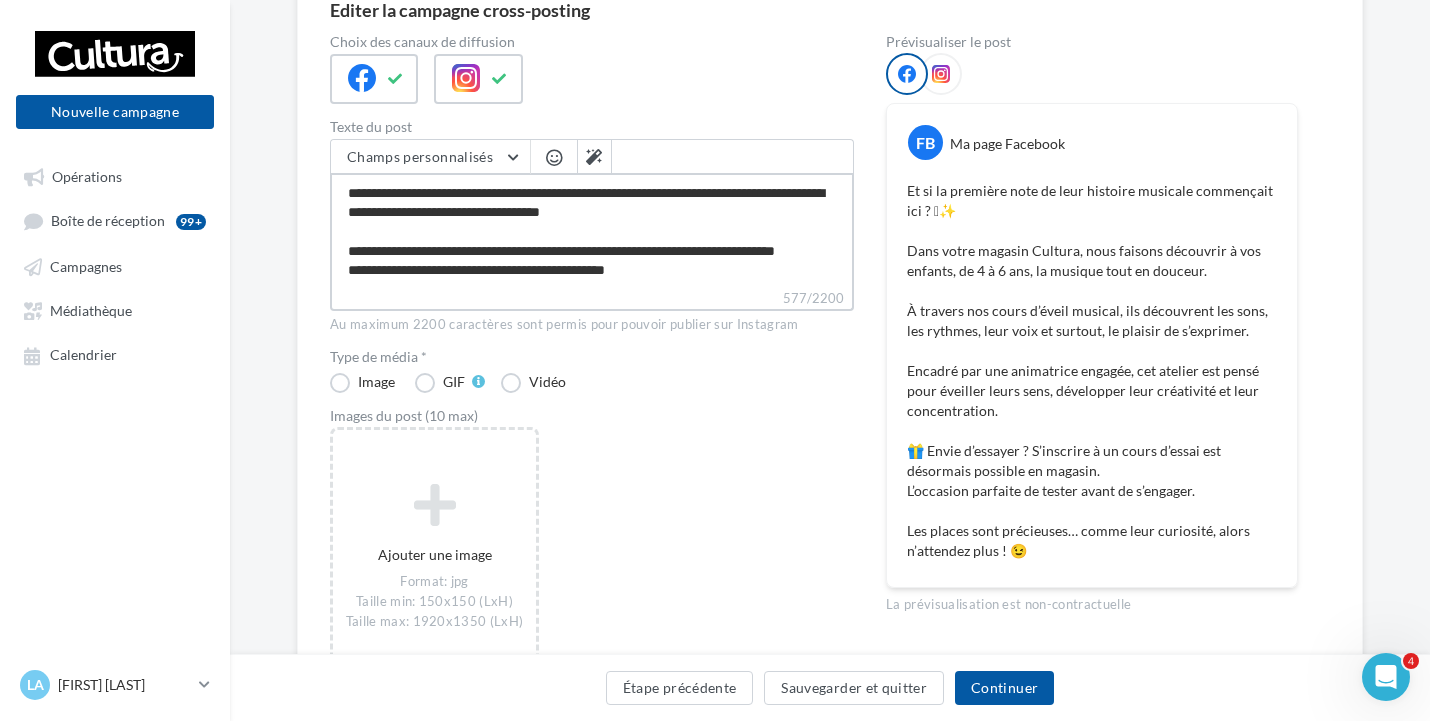 type on "**********" 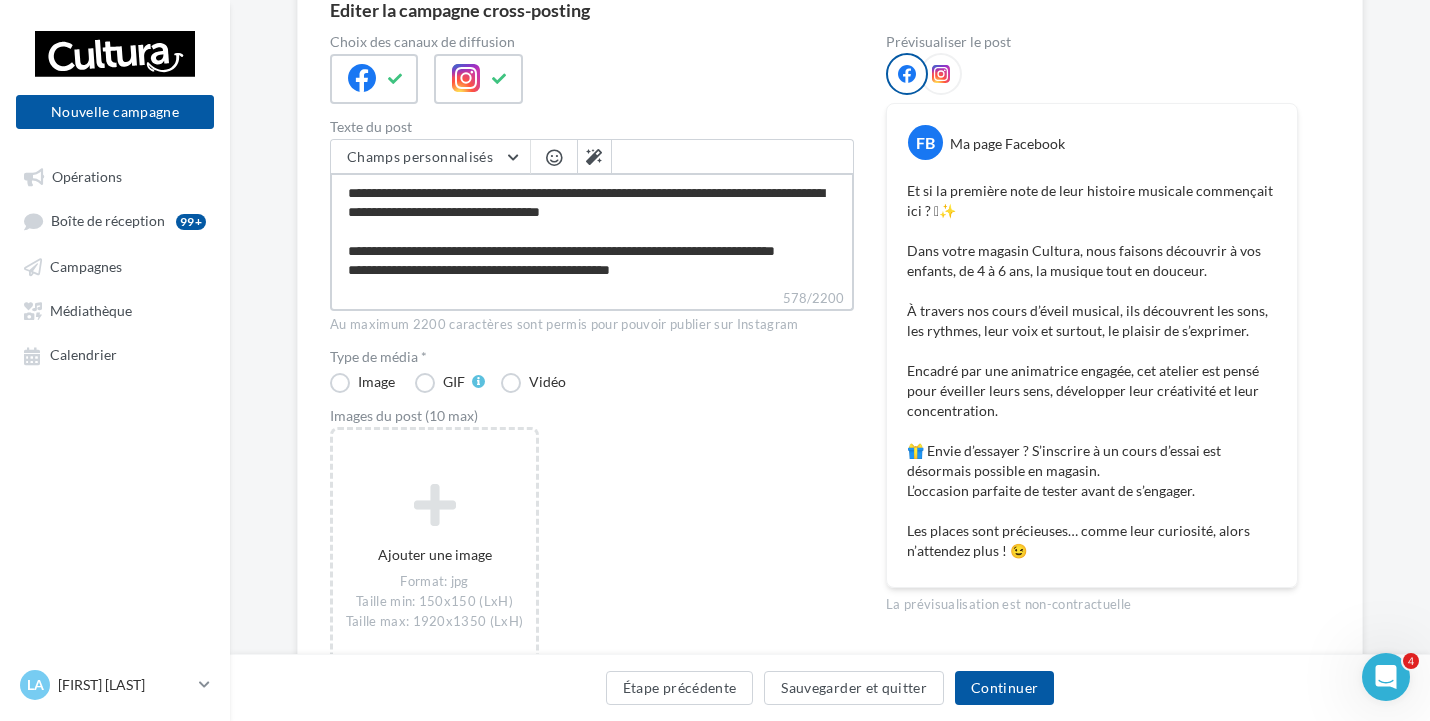 type on "**********" 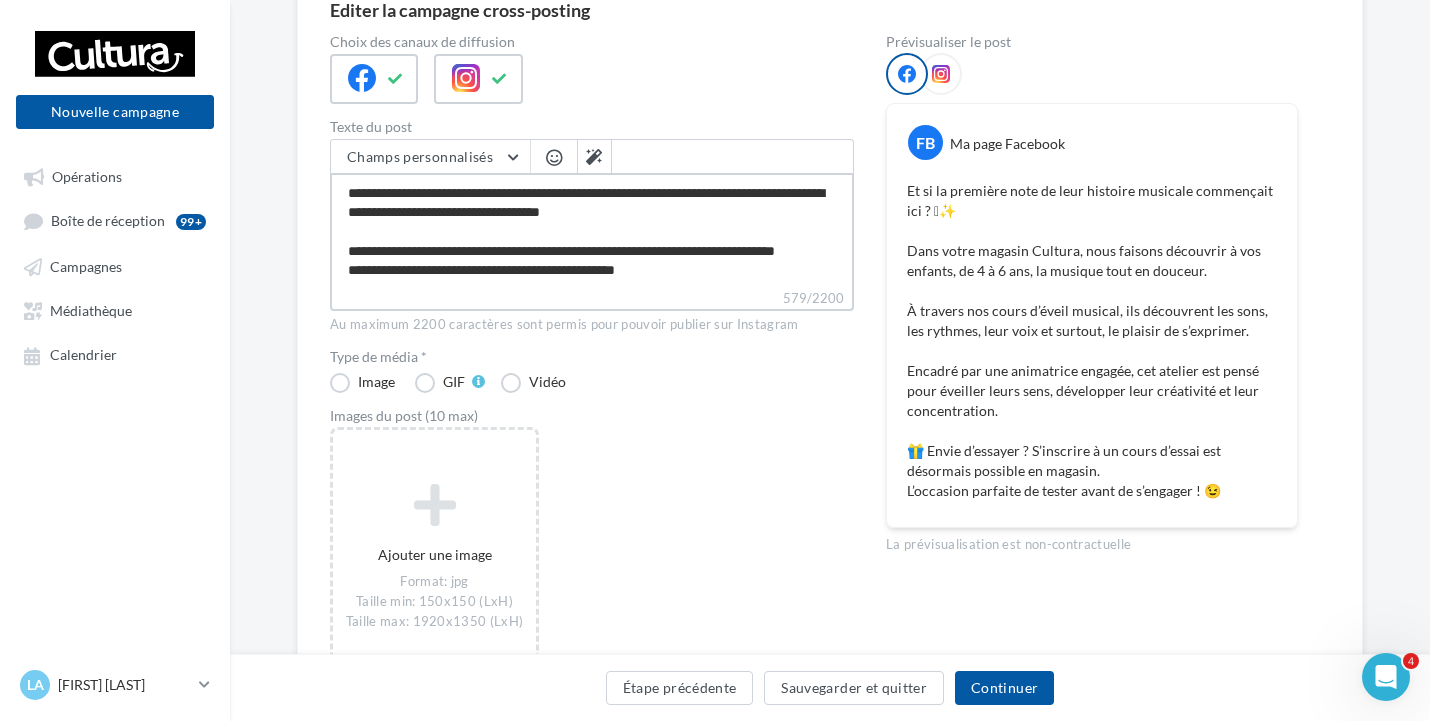 click on "**********" at bounding box center [592, 230] 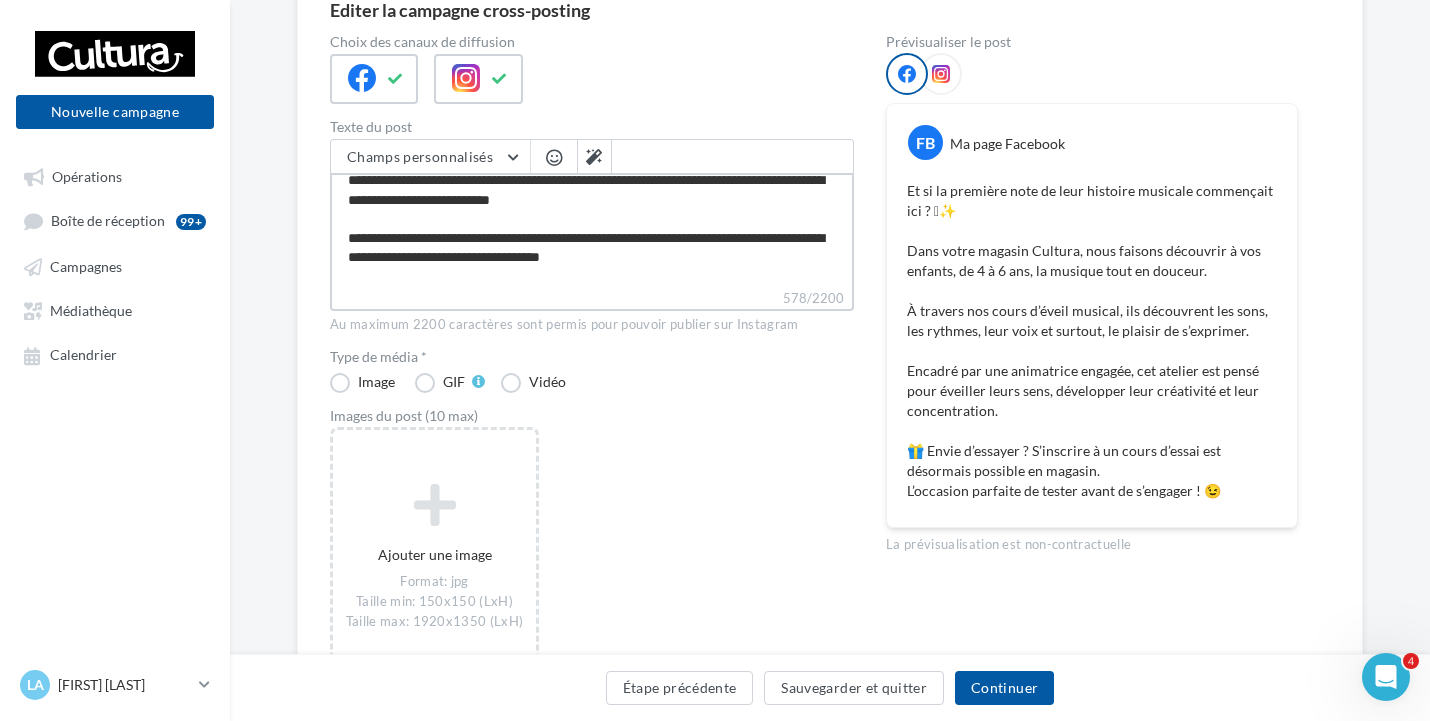 scroll, scrollTop: 73, scrollLeft: 0, axis: vertical 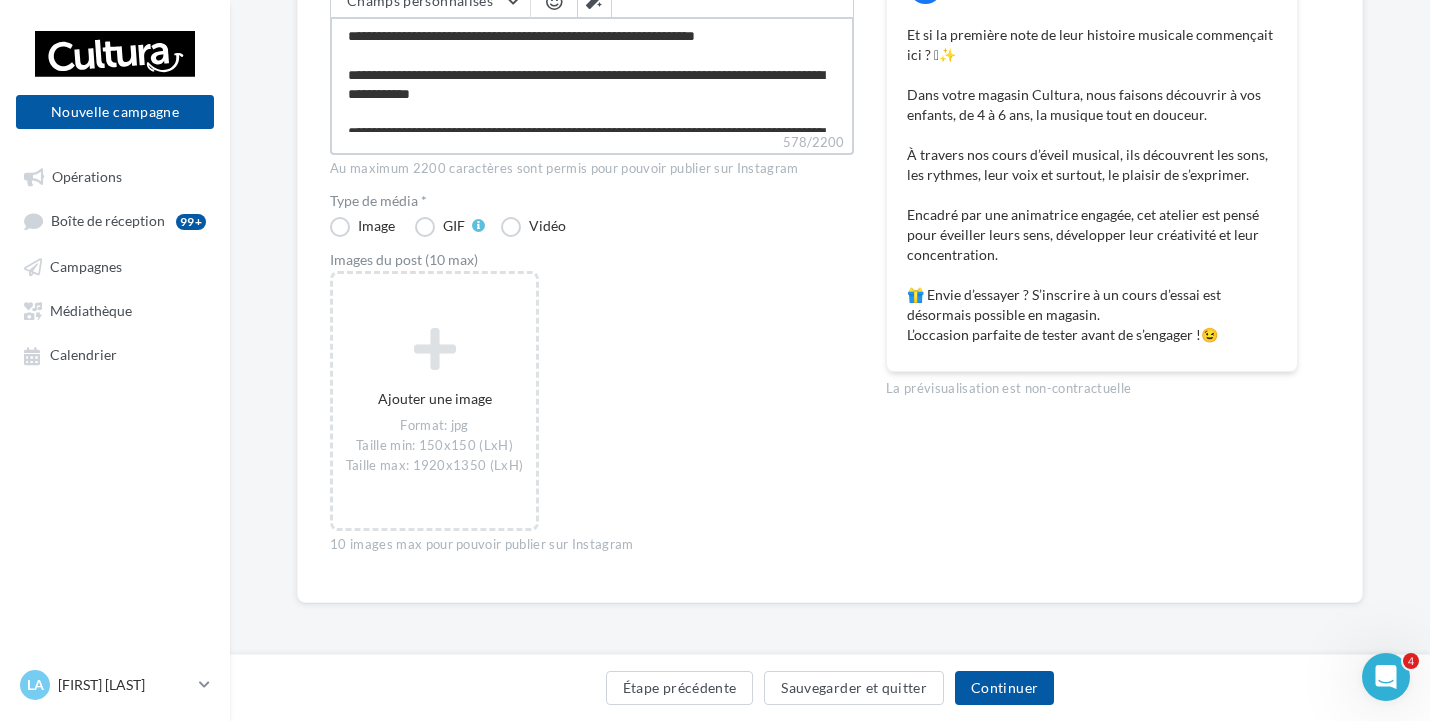 type on "**********" 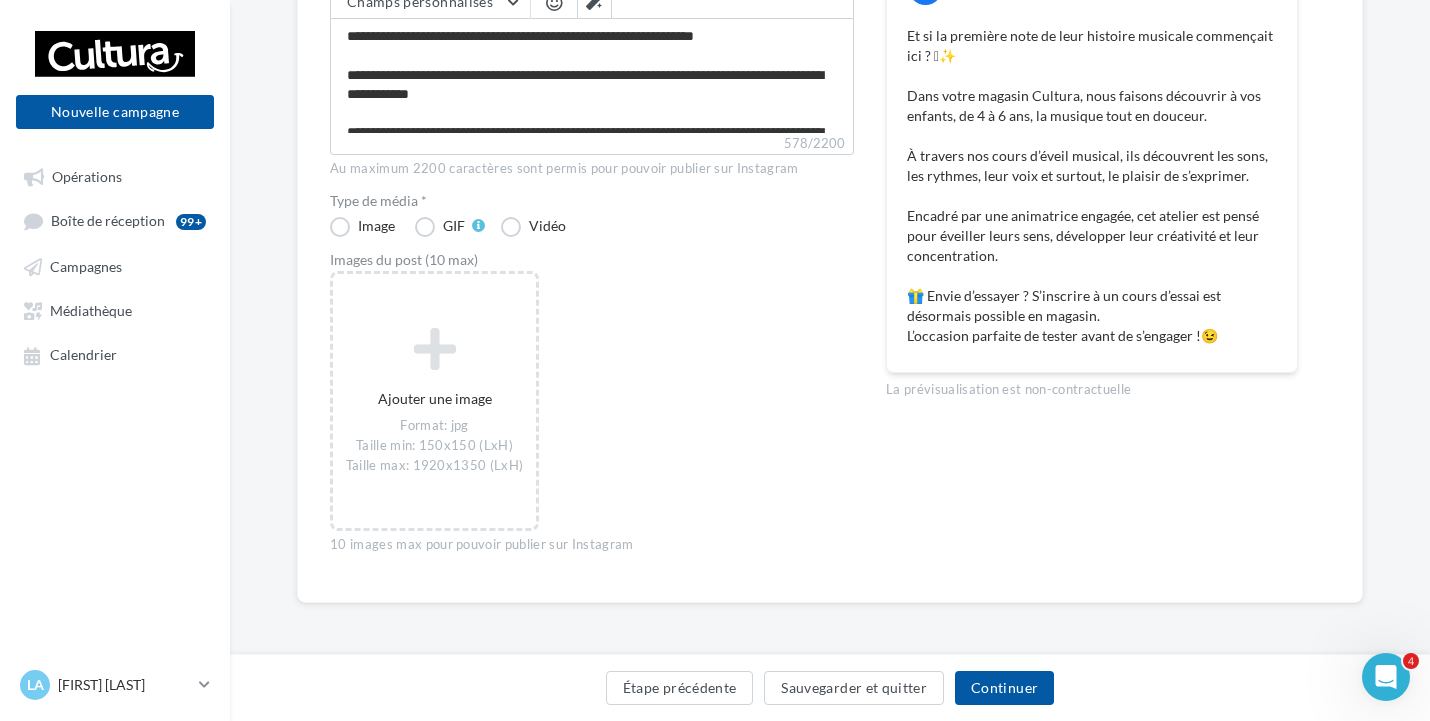 scroll, scrollTop: 355, scrollLeft: 0, axis: vertical 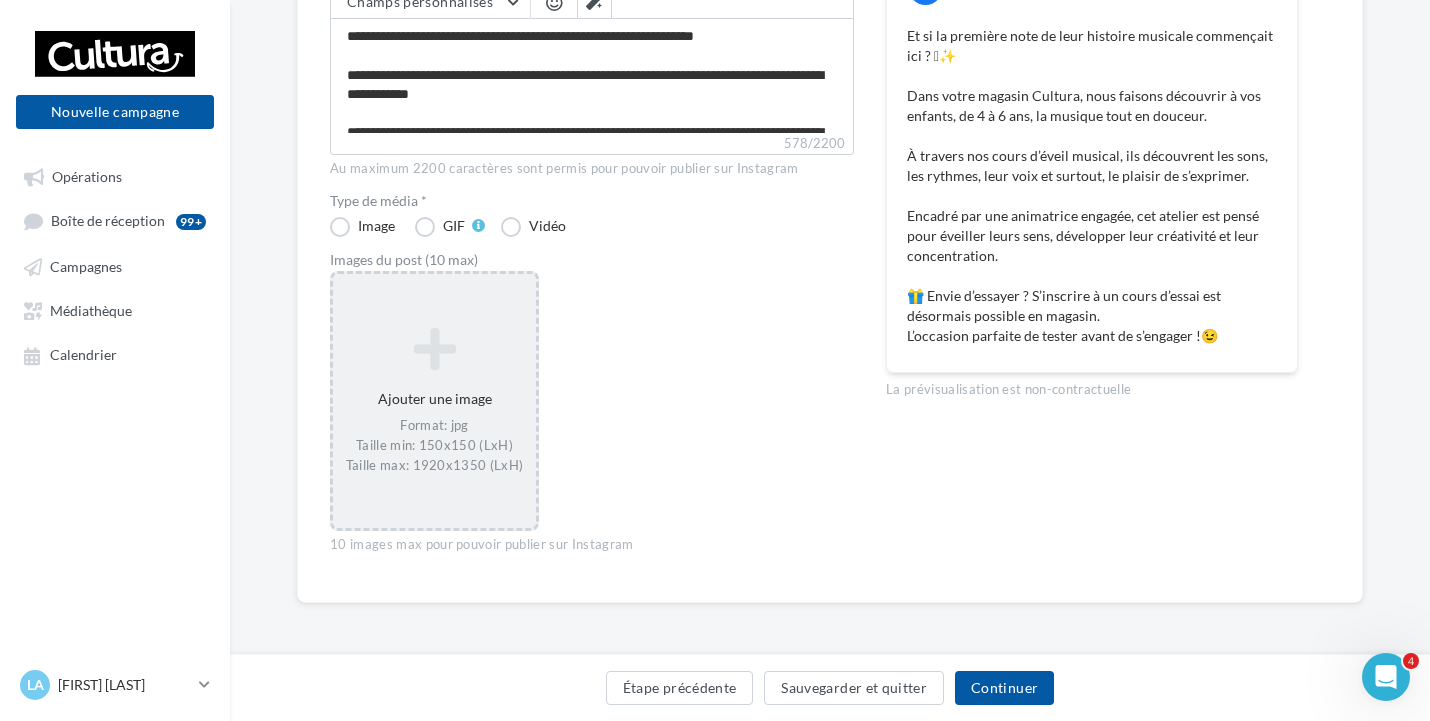 click at bounding box center [434, 349] 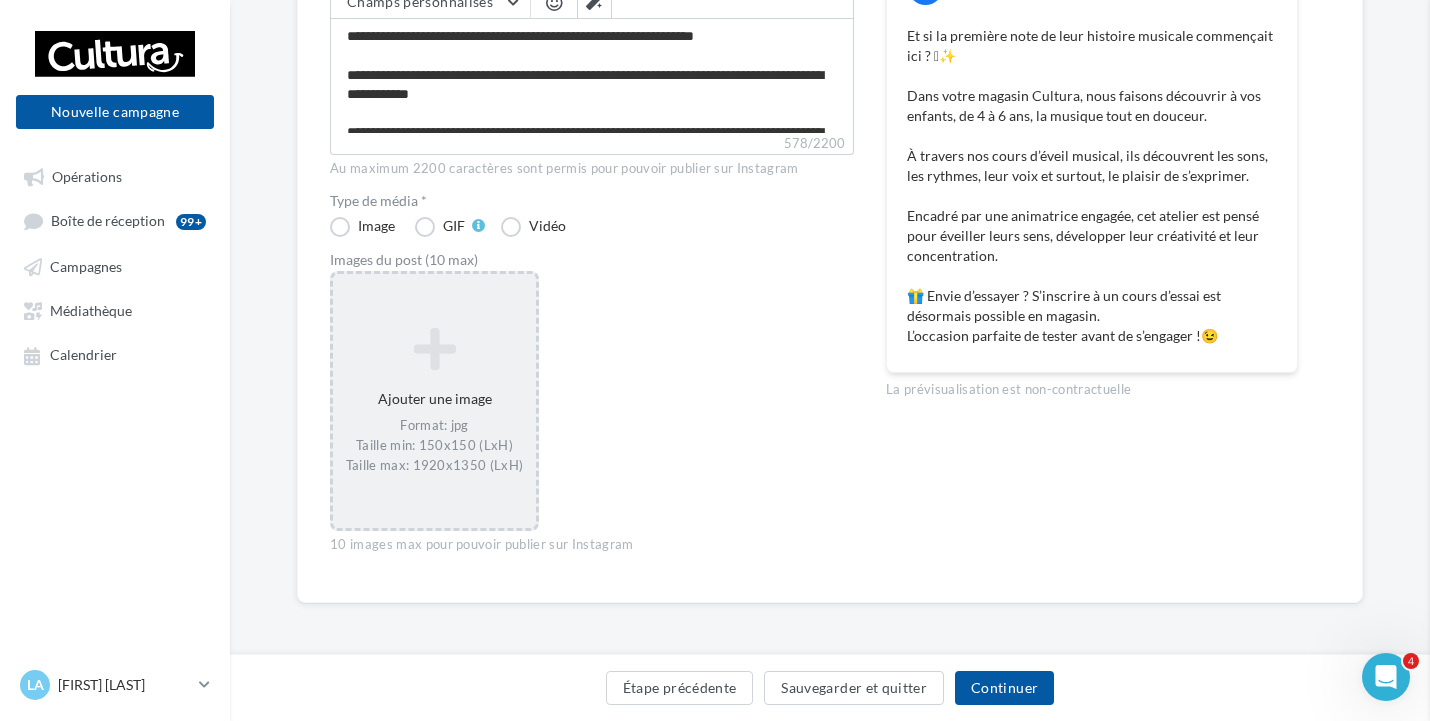 scroll, scrollTop: 345, scrollLeft: 0, axis: vertical 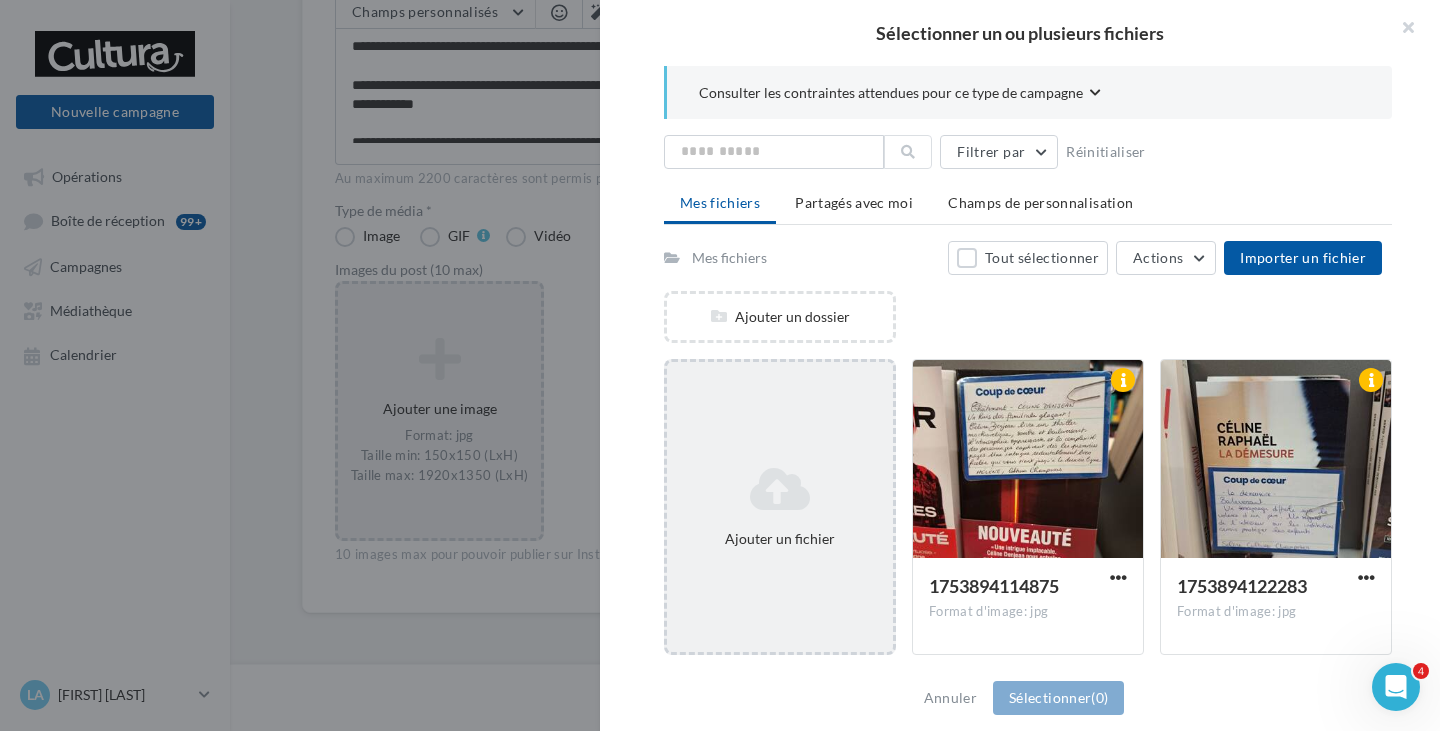 click on "Ajouter un fichier" at bounding box center (780, 507) 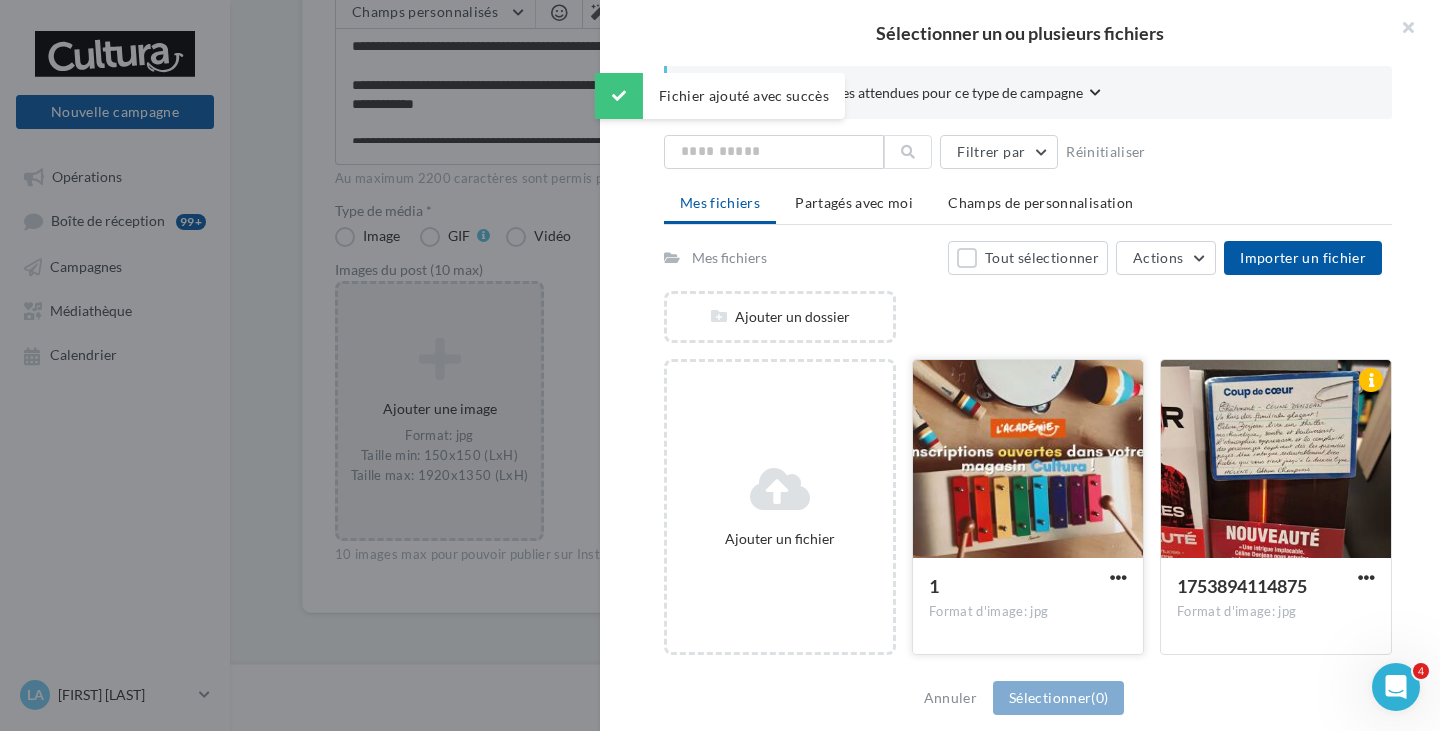 click at bounding box center [1028, 460] 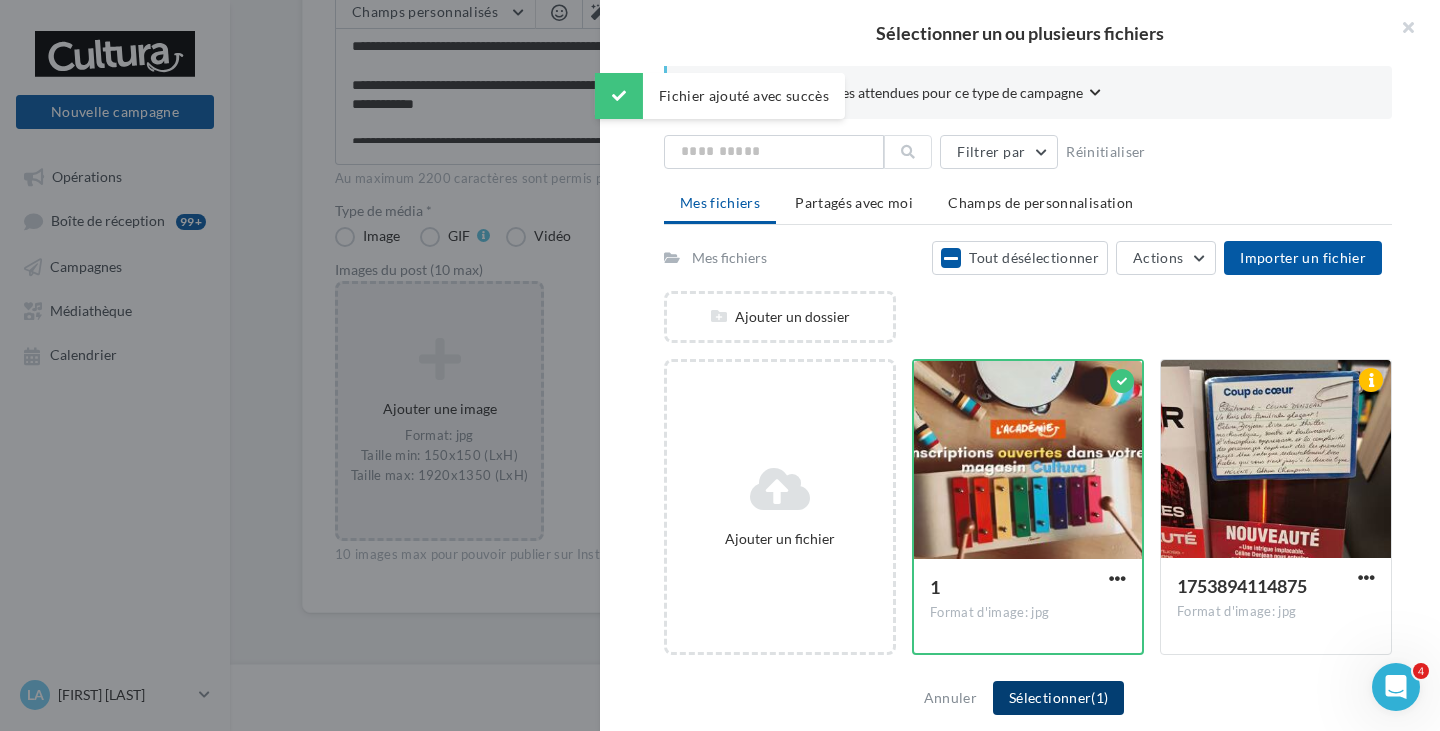 click on "Sélectionner   (1)" at bounding box center [1058, 698] 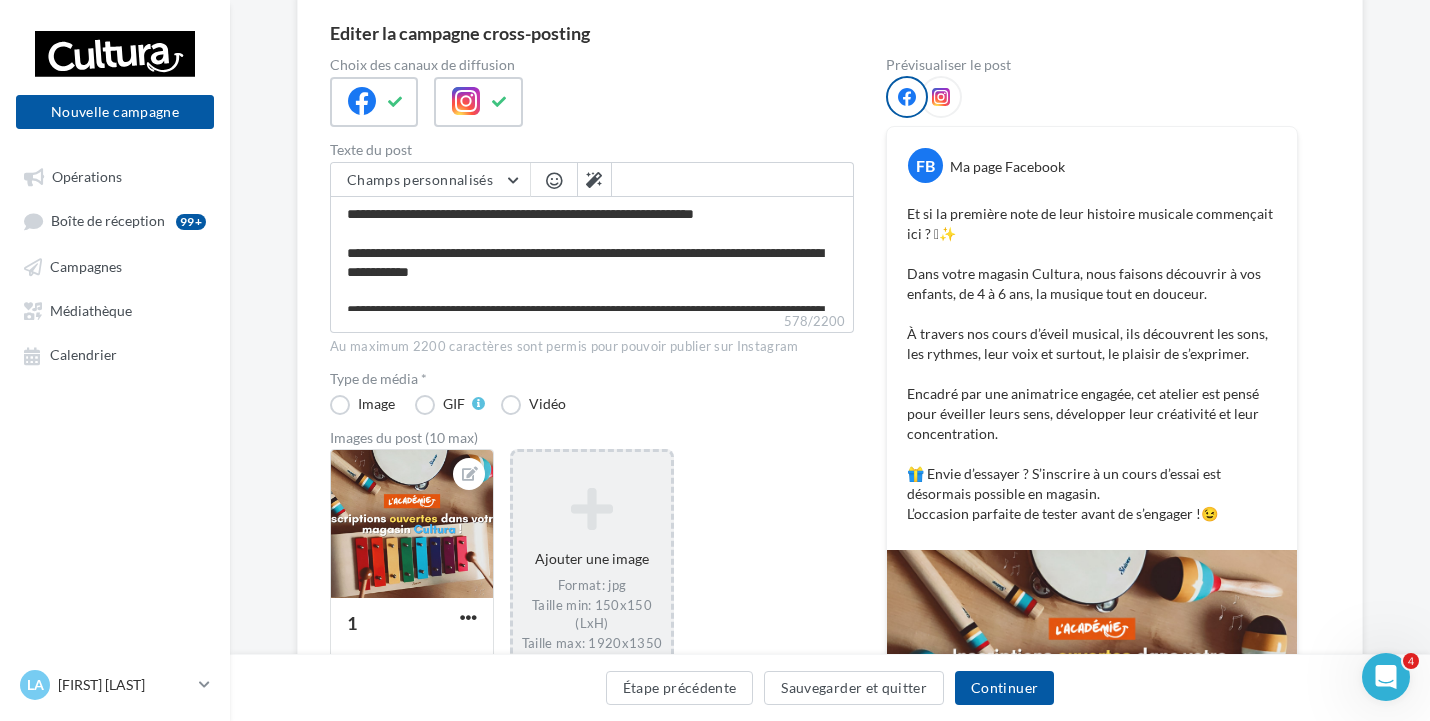 scroll, scrollTop: 131, scrollLeft: 0, axis: vertical 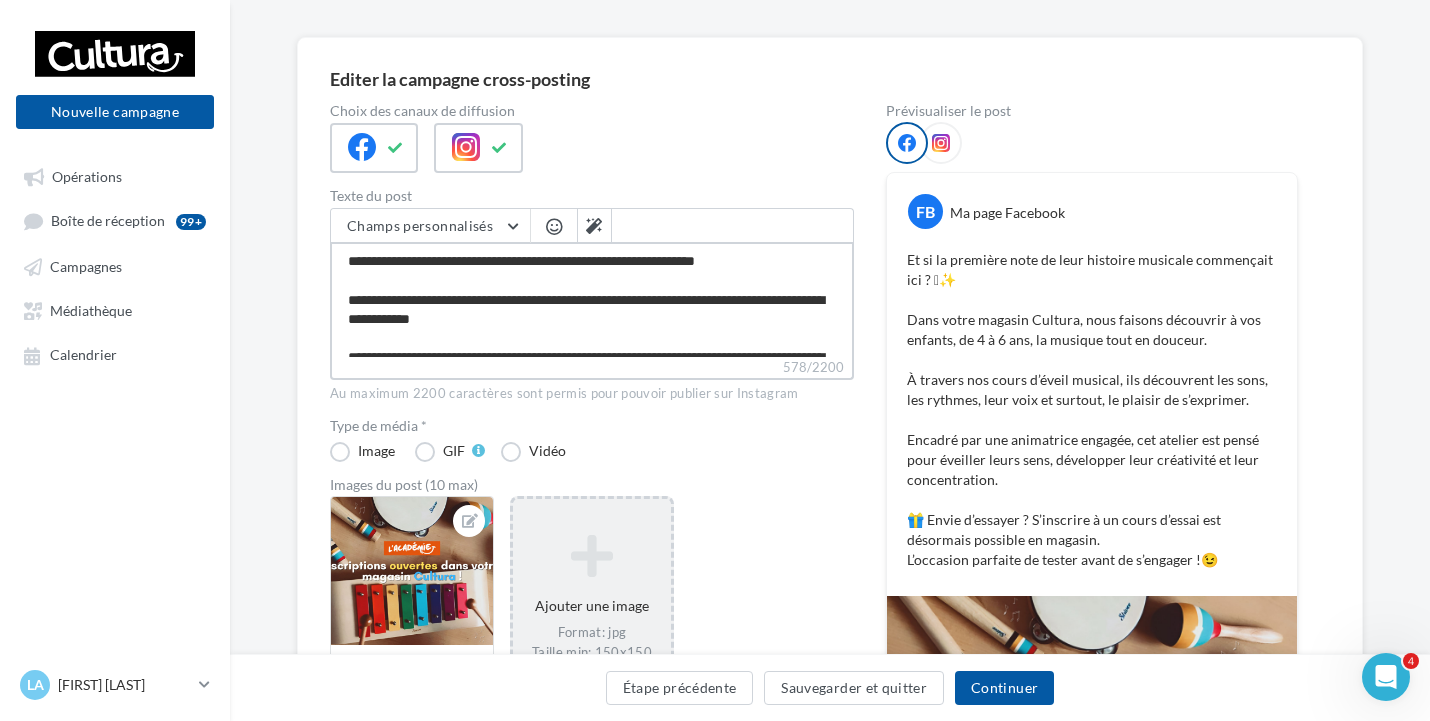 drag, startPoint x: 416, startPoint y: 321, endPoint x: 513, endPoint y: 313, distance: 97.32934 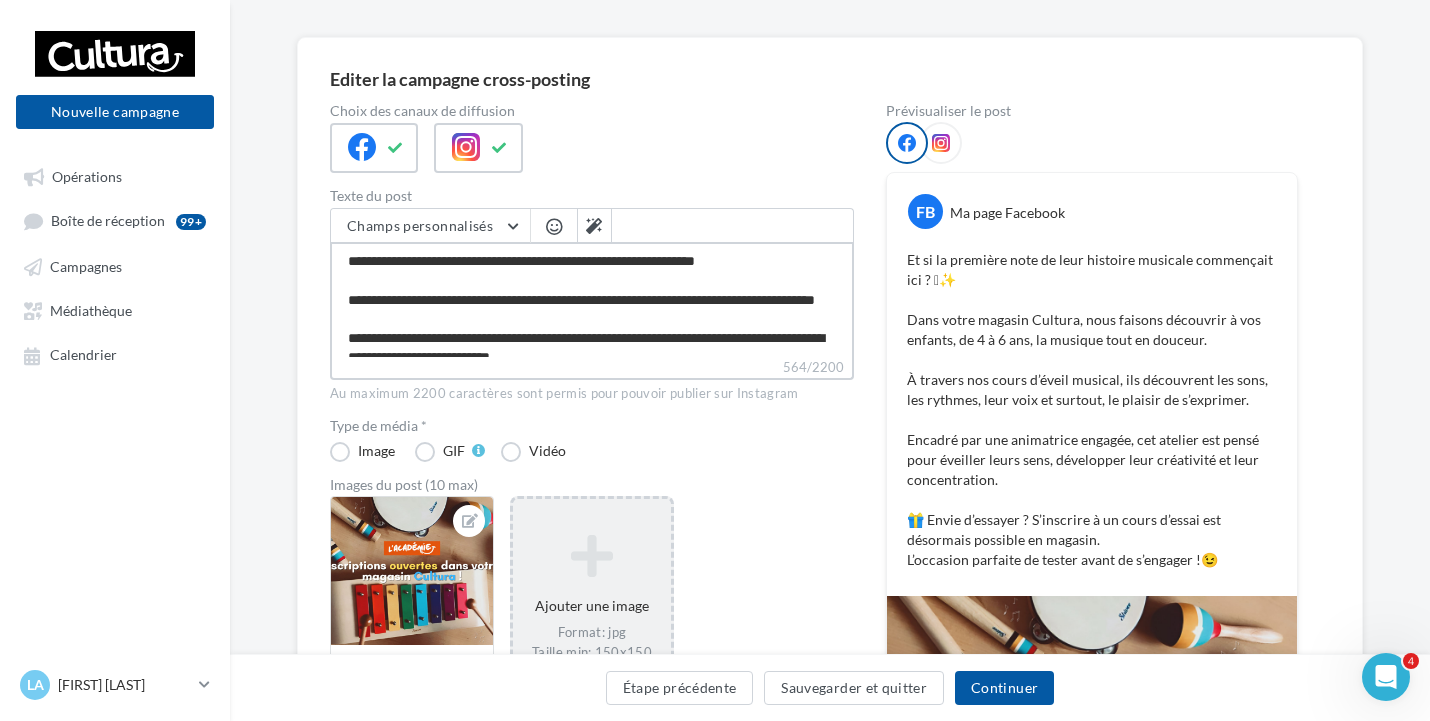 type on "**********" 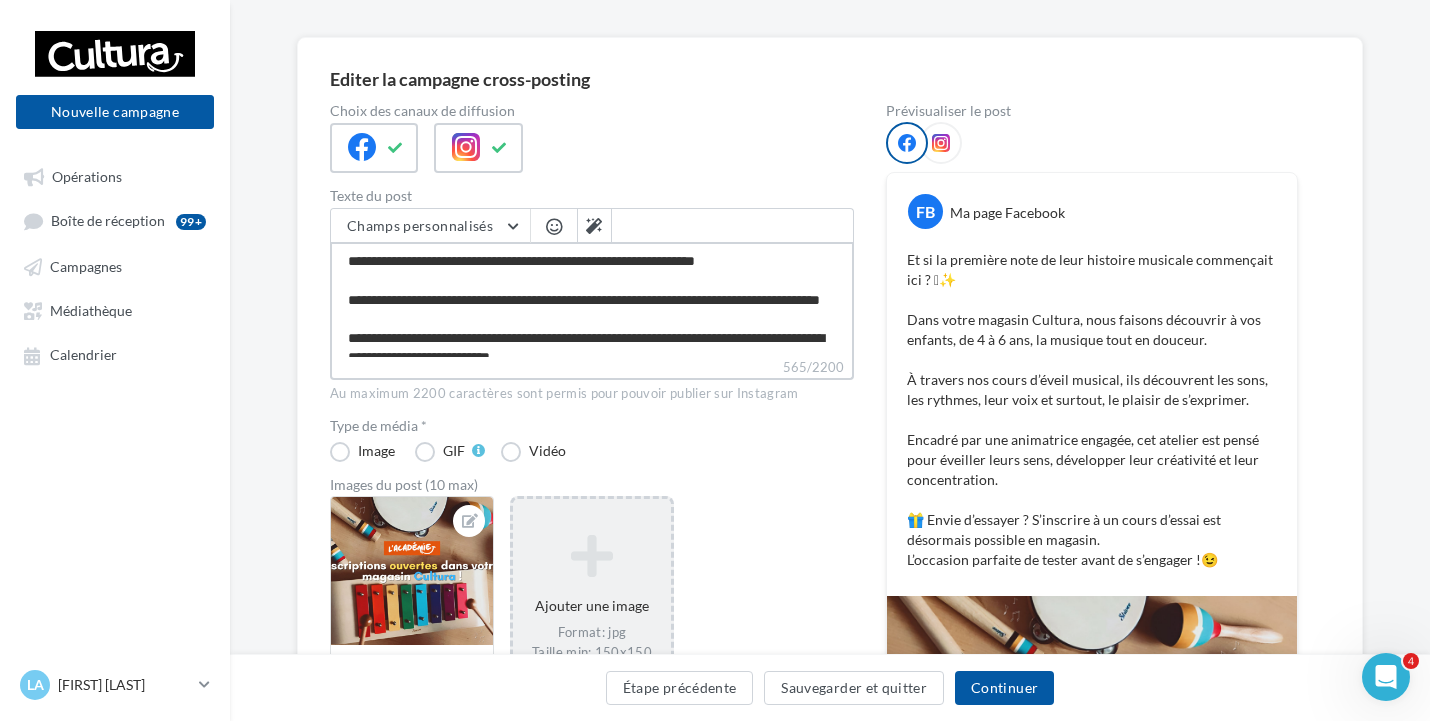 type on "**********" 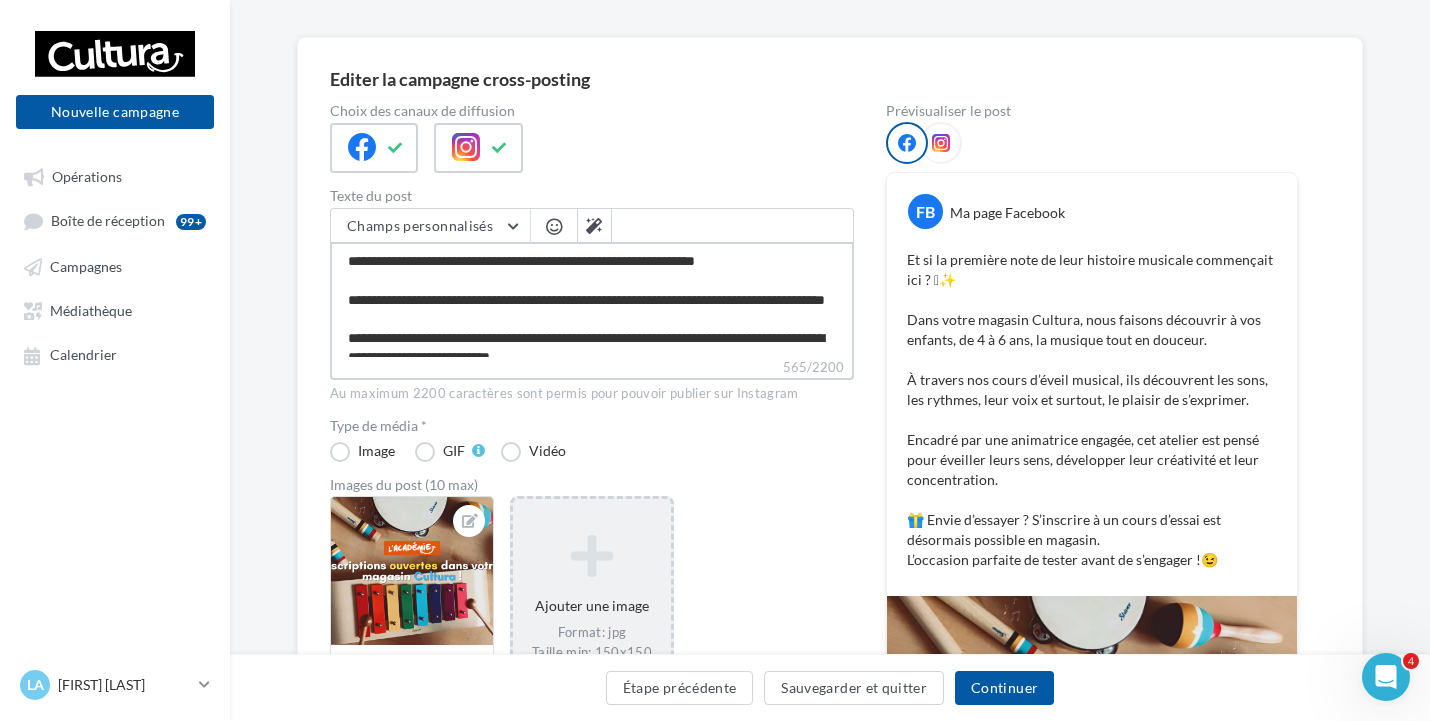 type on "**********" 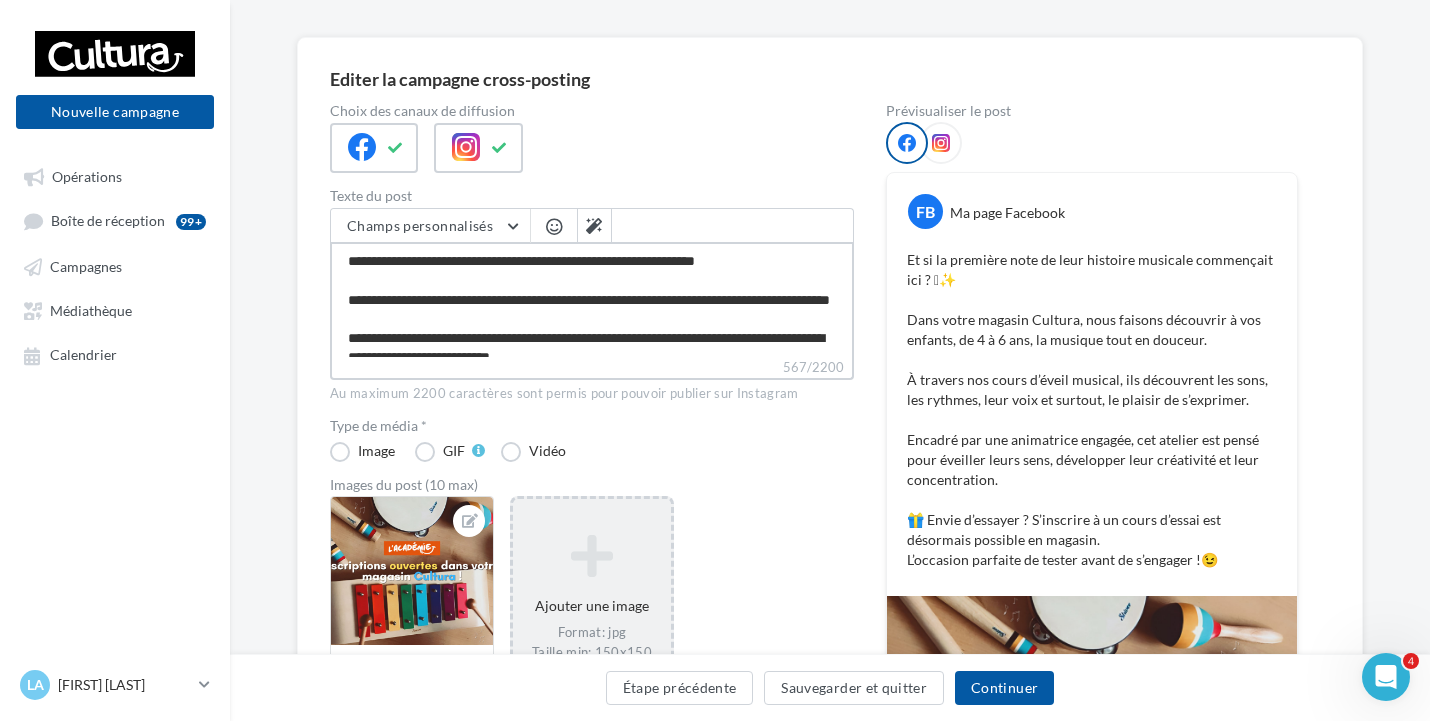 type on "**********" 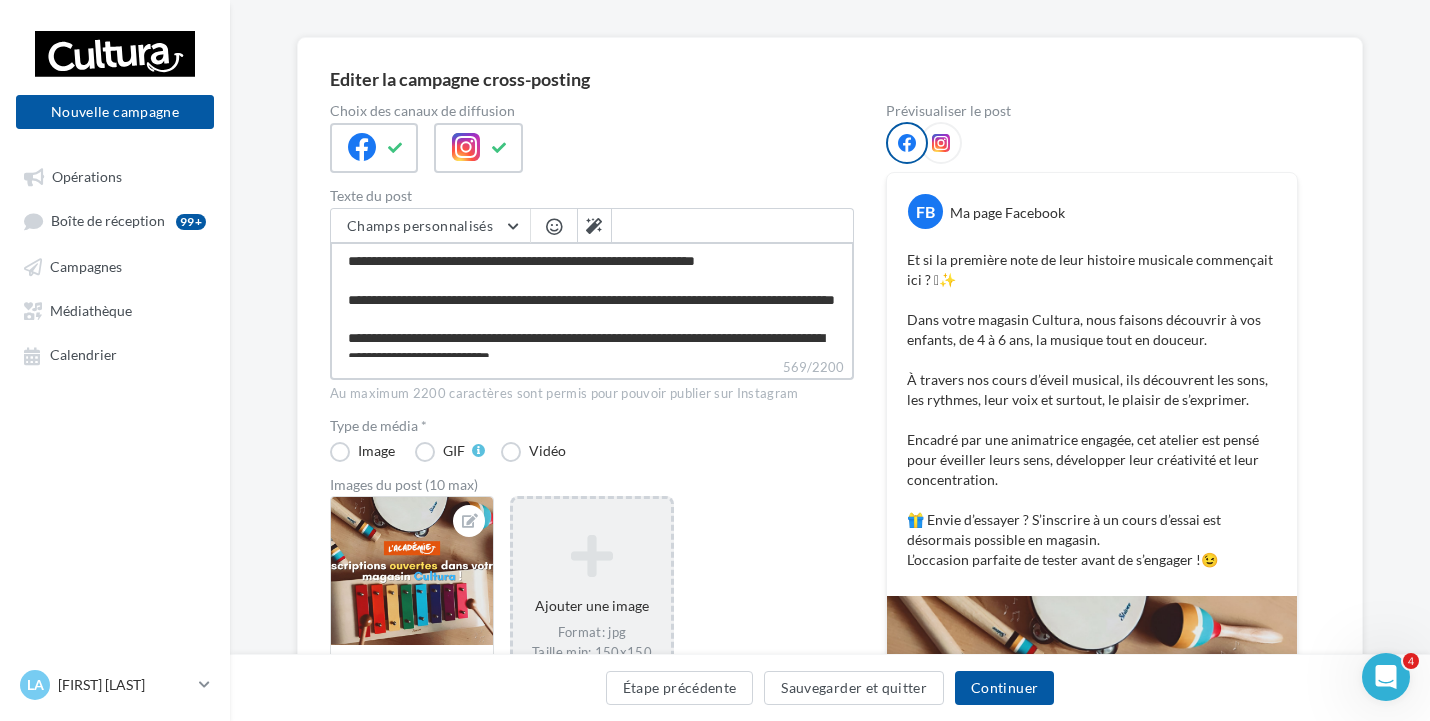 type on "**********" 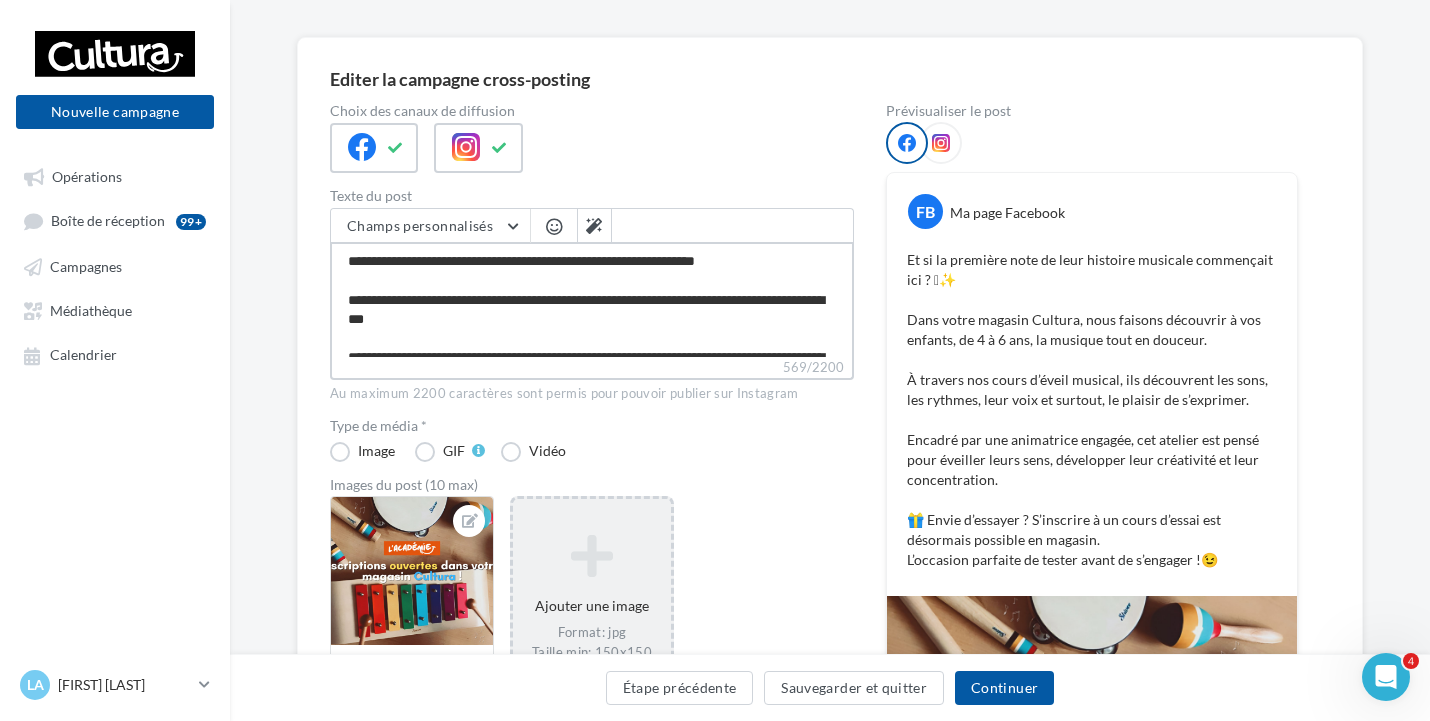 type on "**********" 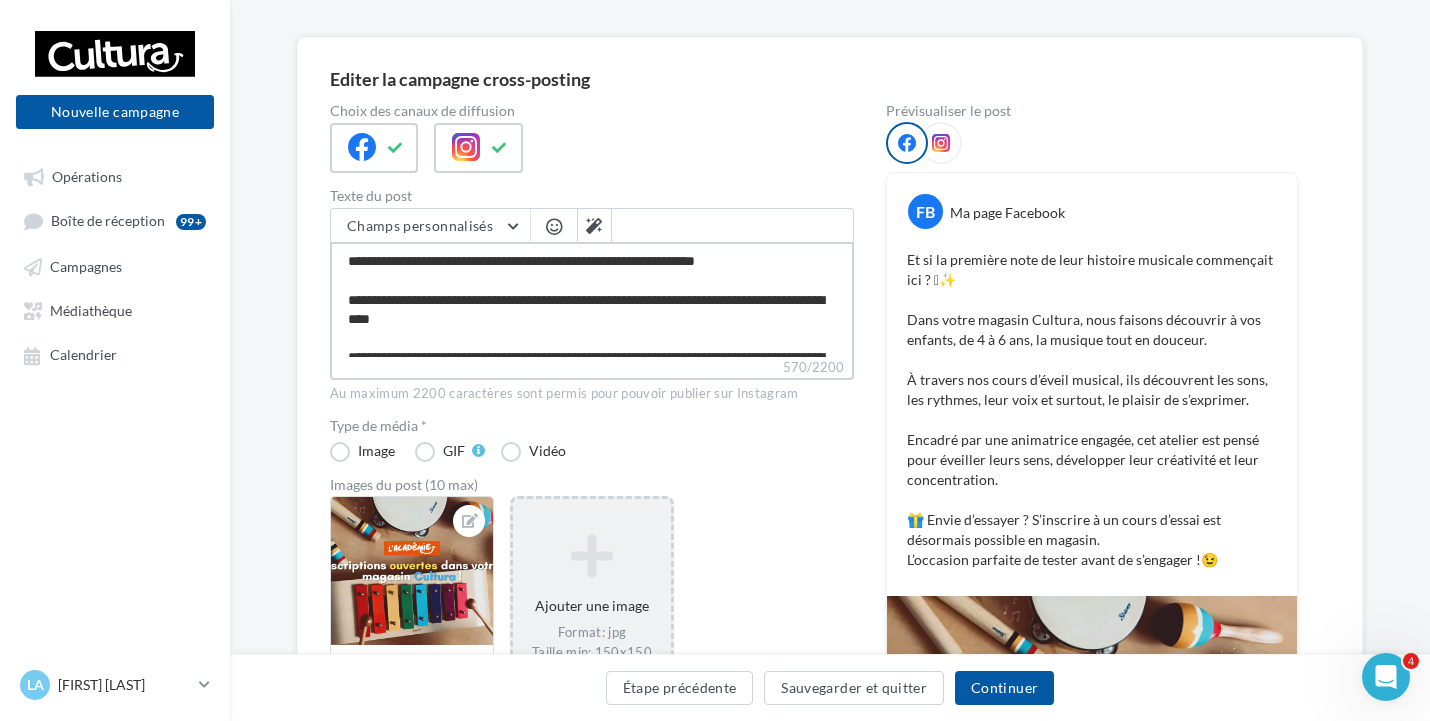 type on "**********" 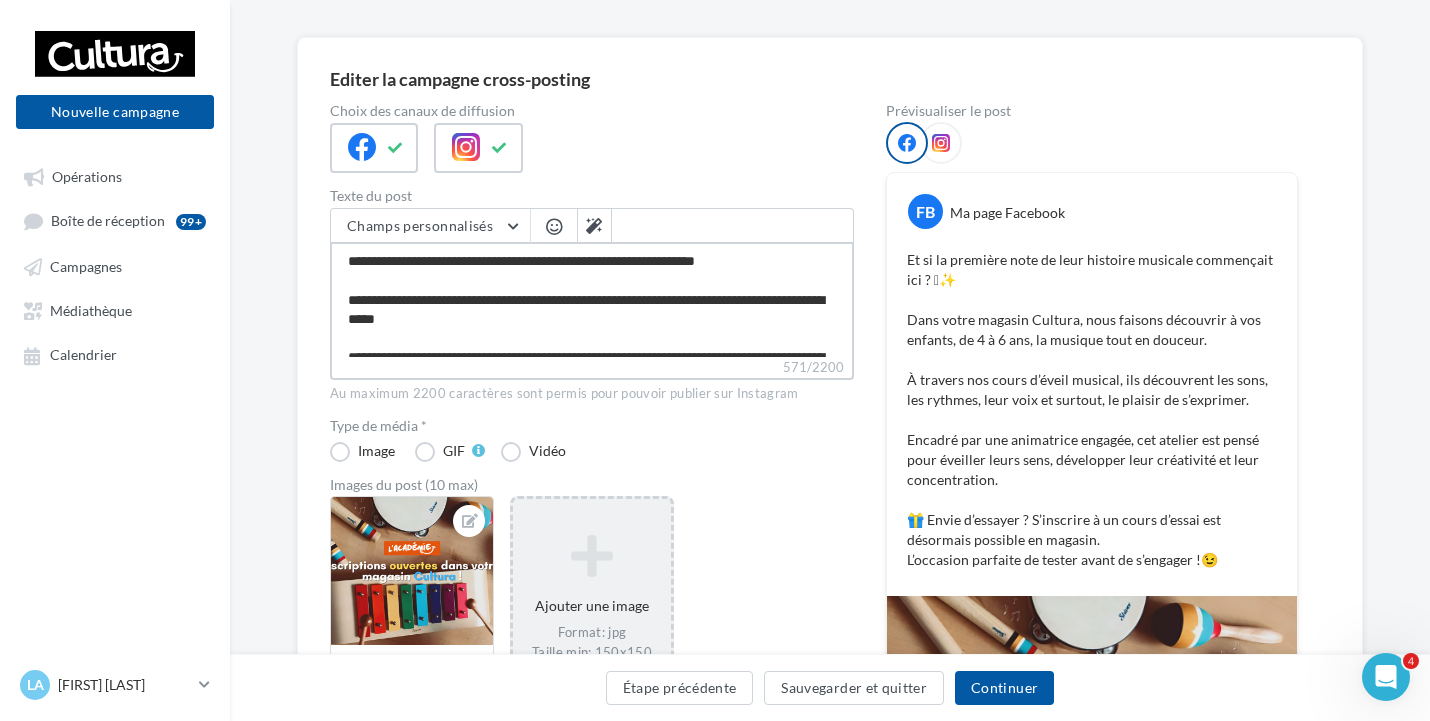 type on "**********" 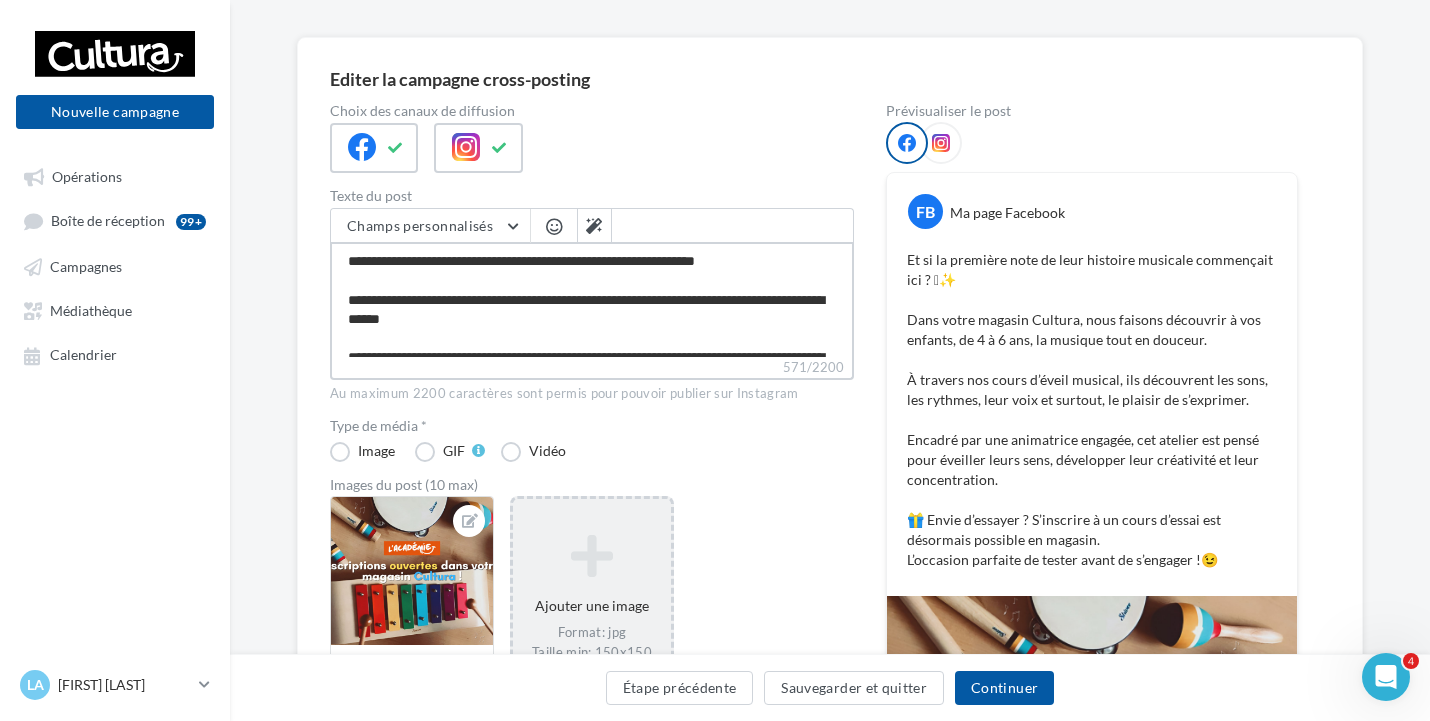 type on "**********" 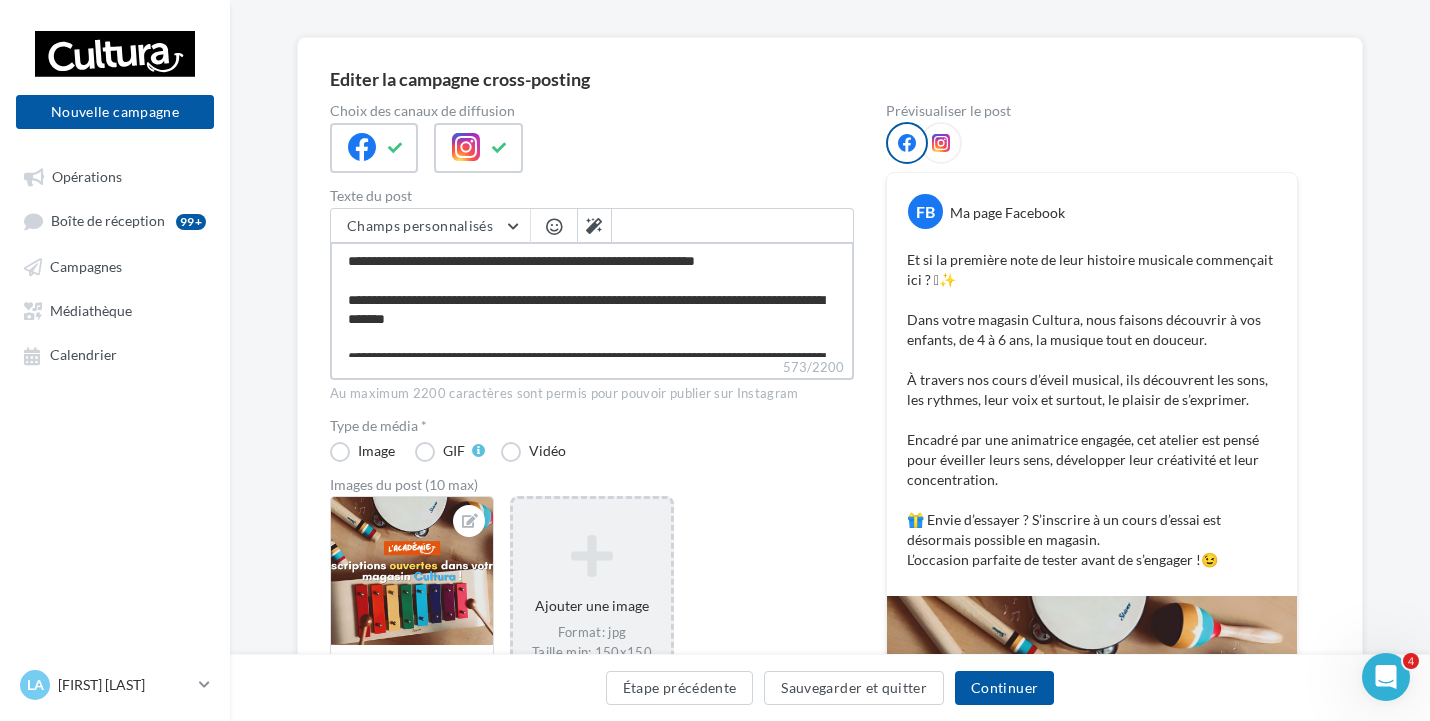type on "**********" 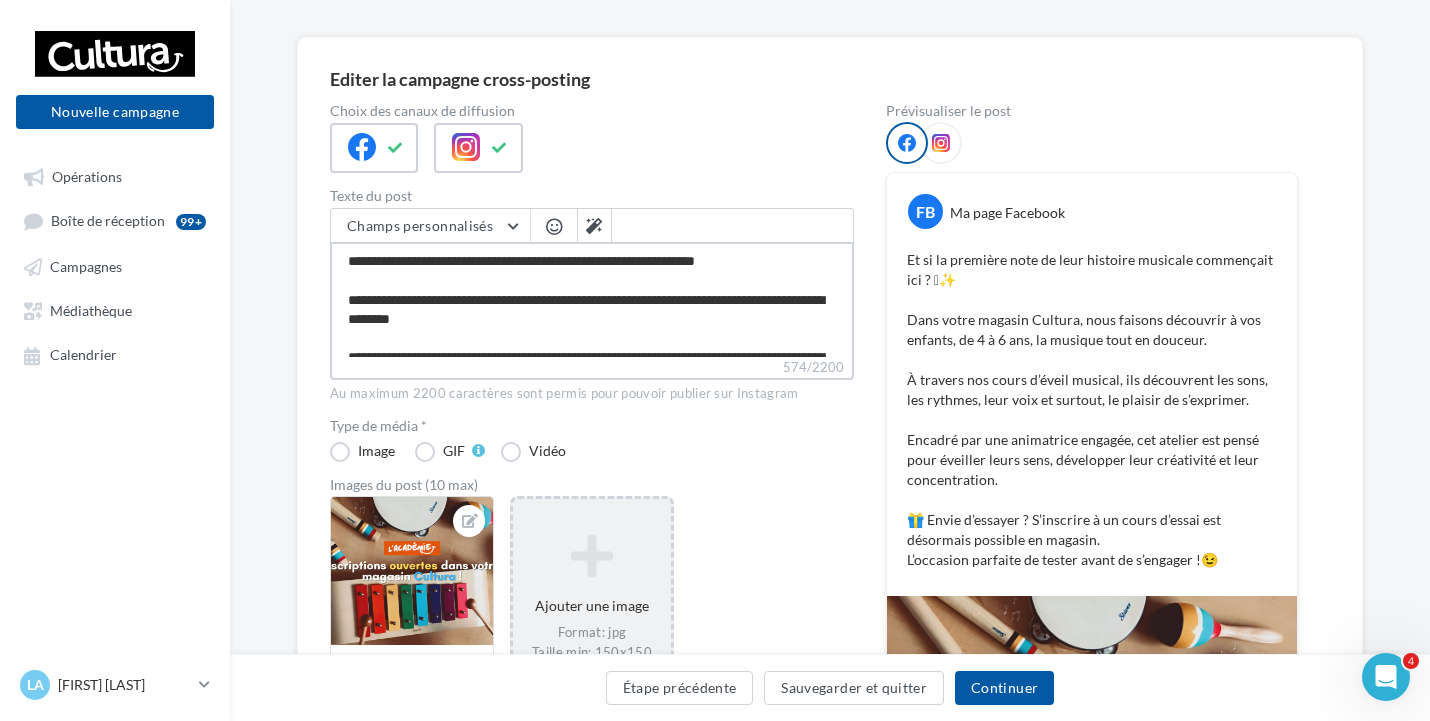 type on "**********" 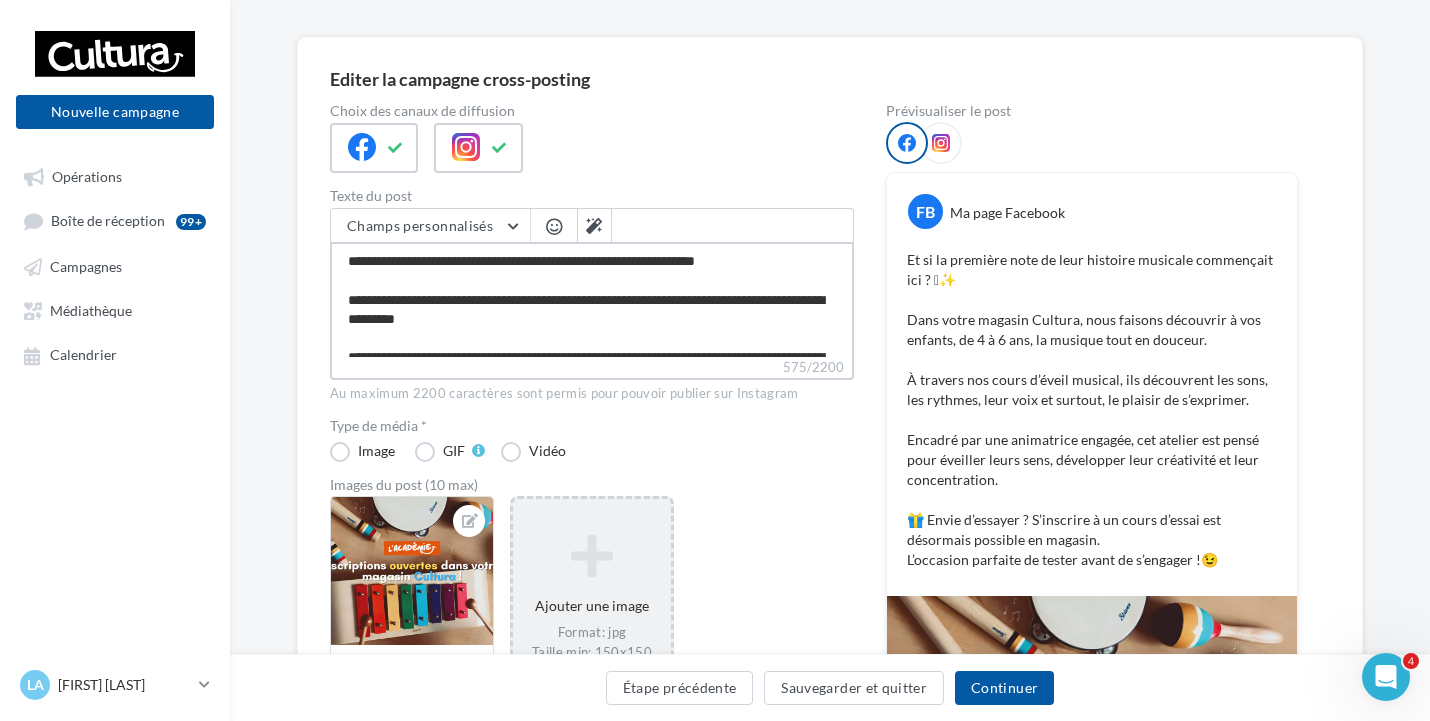 type on "**********" 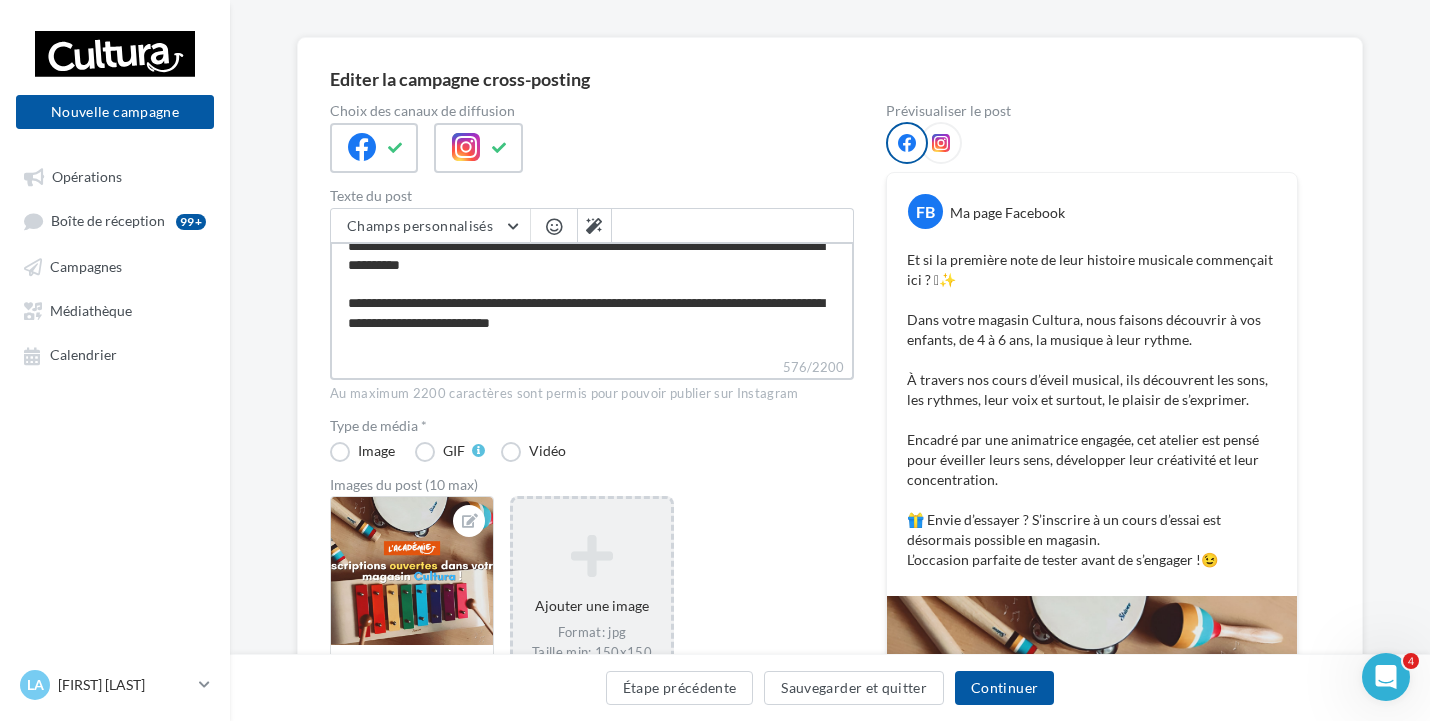 scroll, scrollTop: 100, scrollLeft: 0, axis: vertical 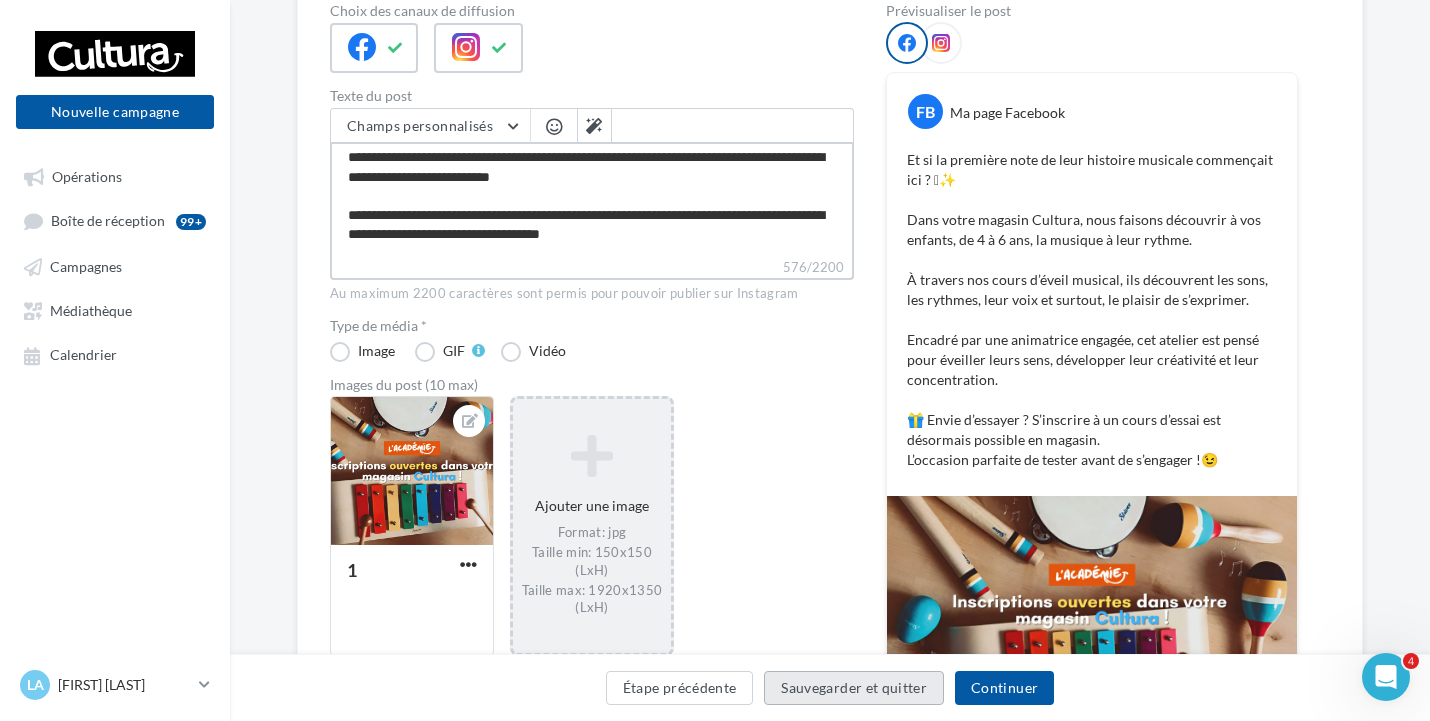 type on "**********" 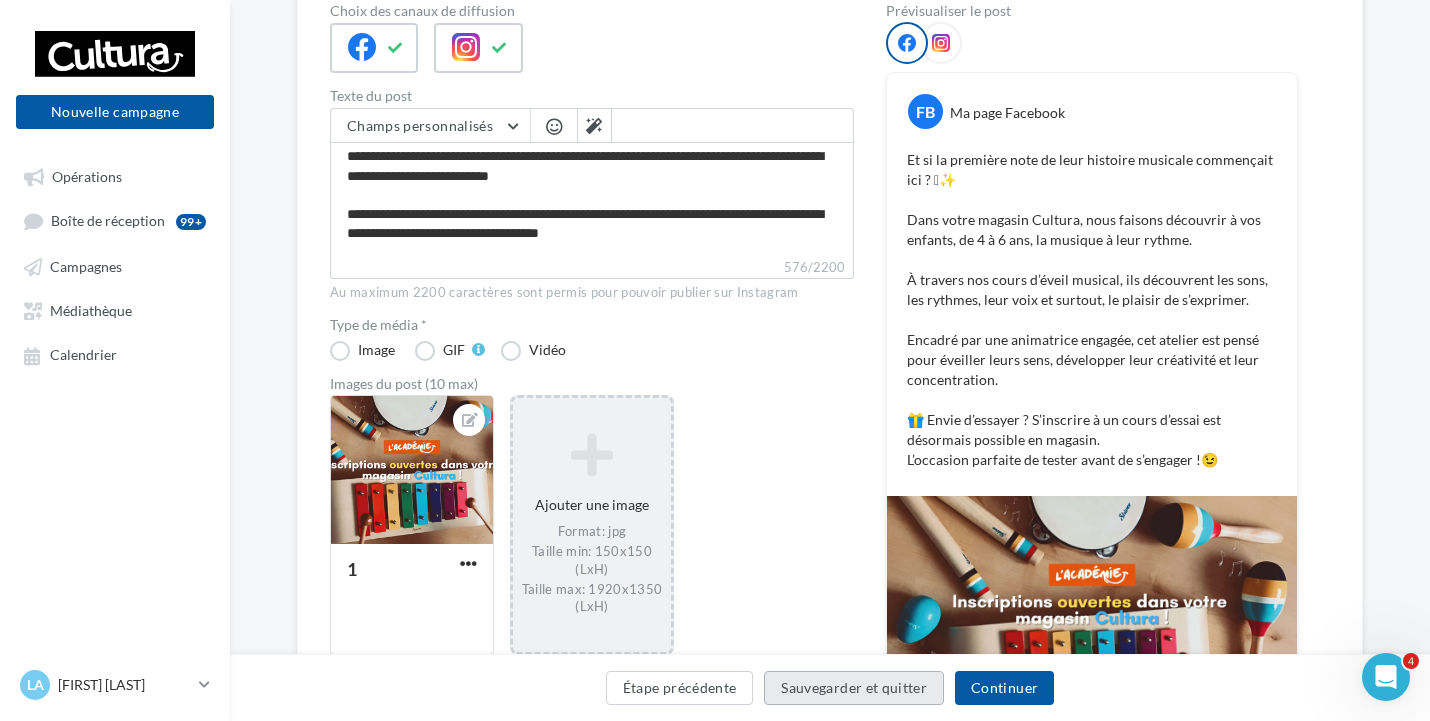 scroll, scrollTop: 99, scrollLeft: 0, axis: vertical 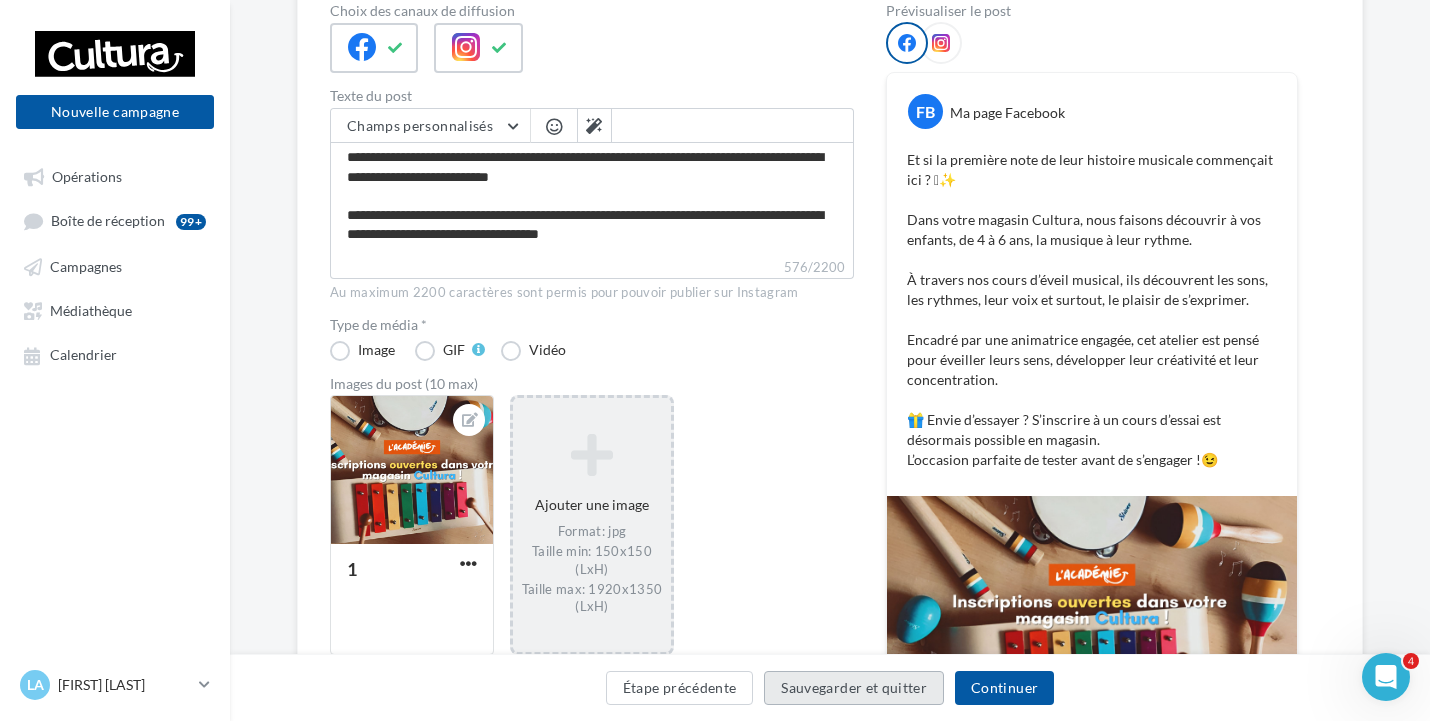 click on "Sauvegarder et quitter" at bounding box center (854, 688) 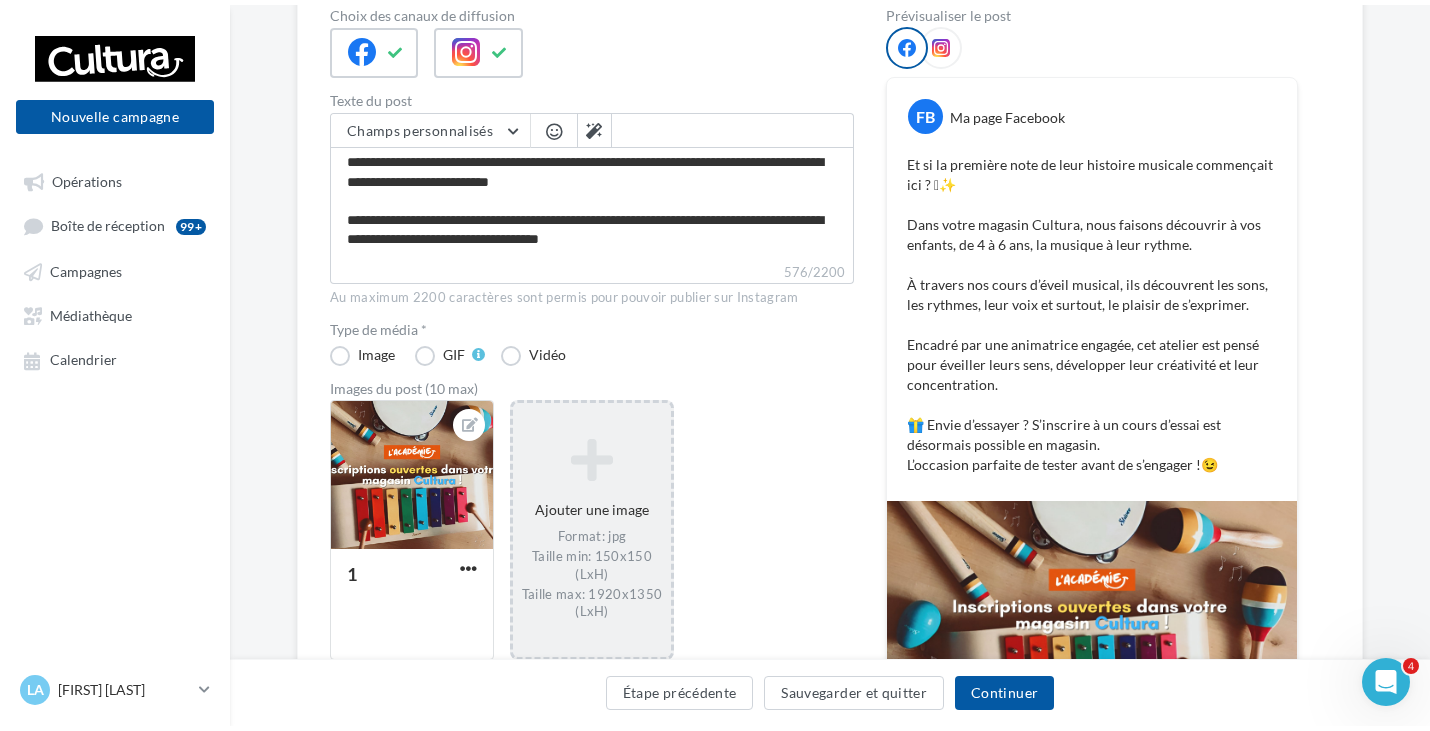 scroll, scrollTop: 32, scrollLeft: 0, axis: vertical 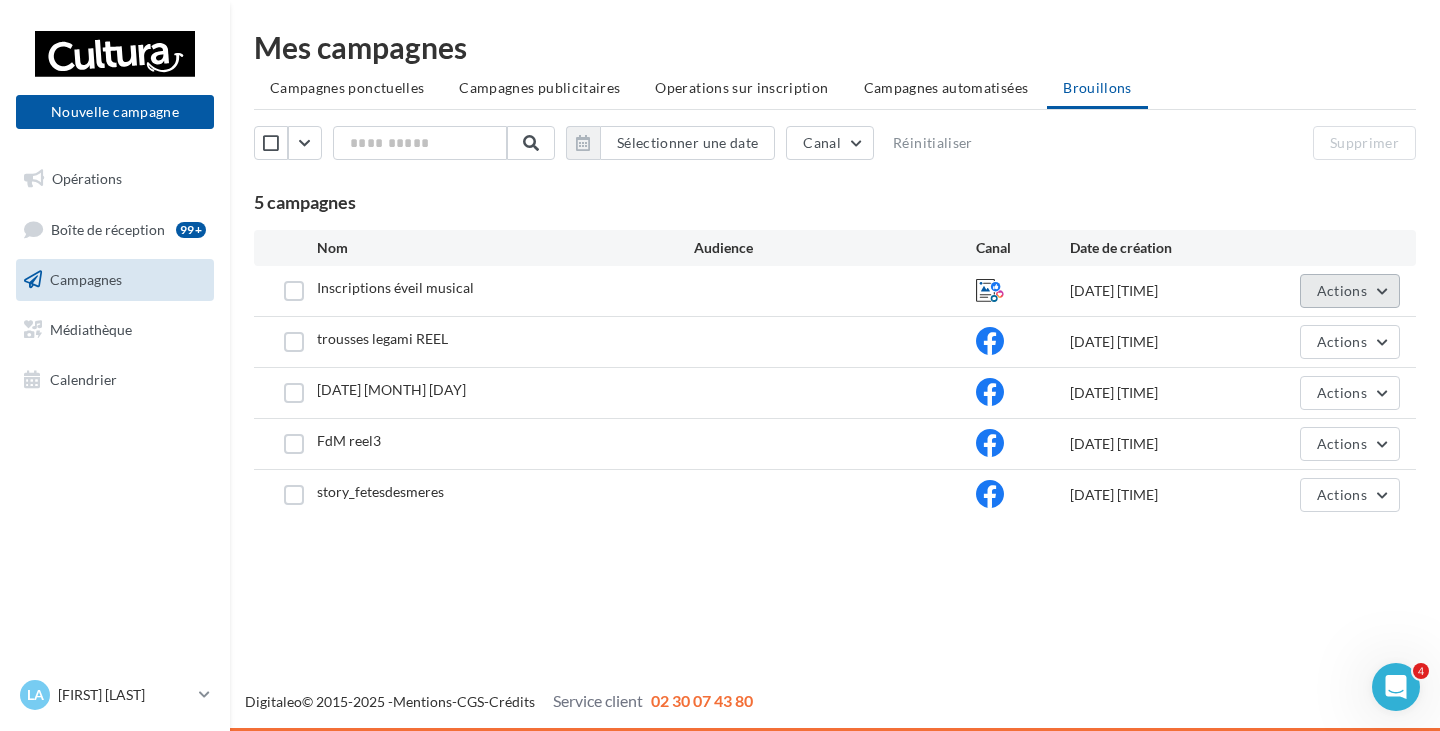 click on "Actions" at bounding box center [1342, 290] 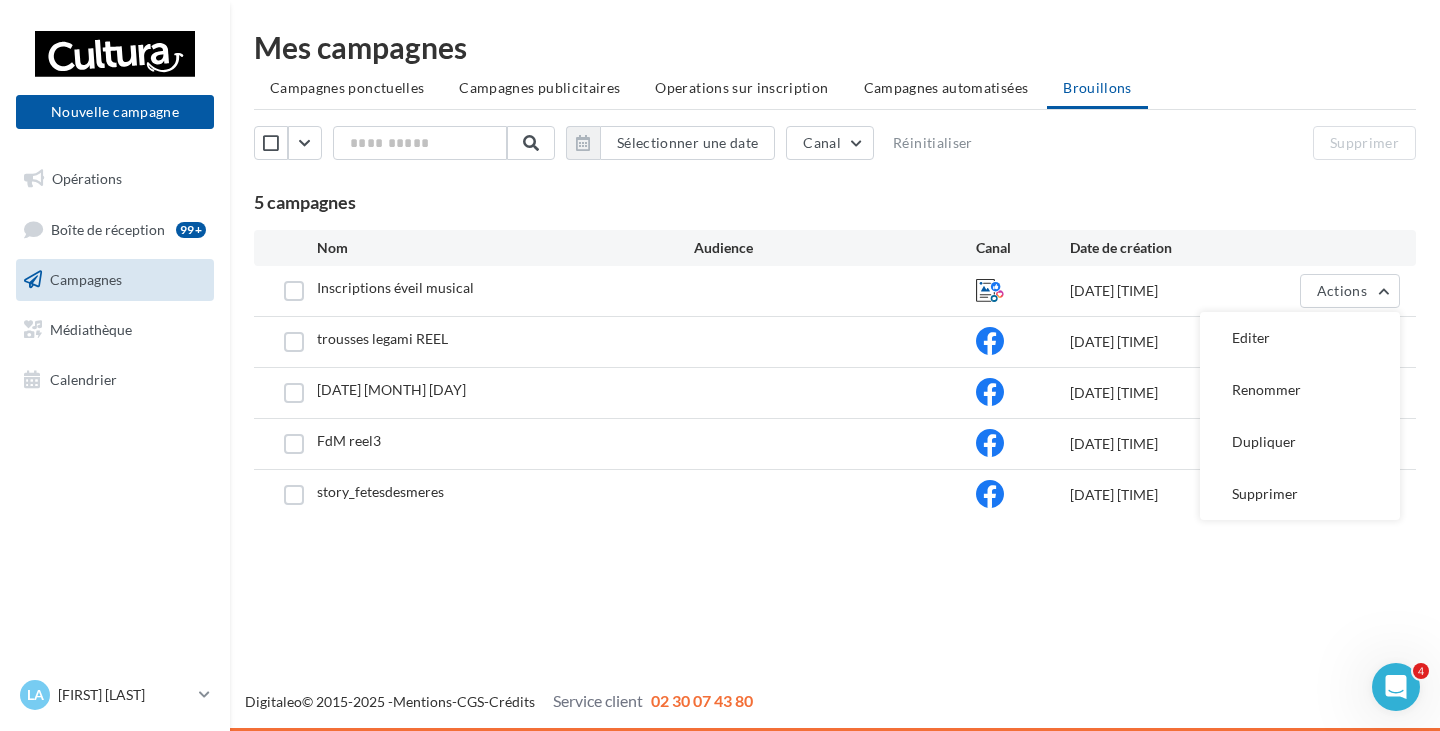 click on "Editer" at bounding box center [1300, 338] 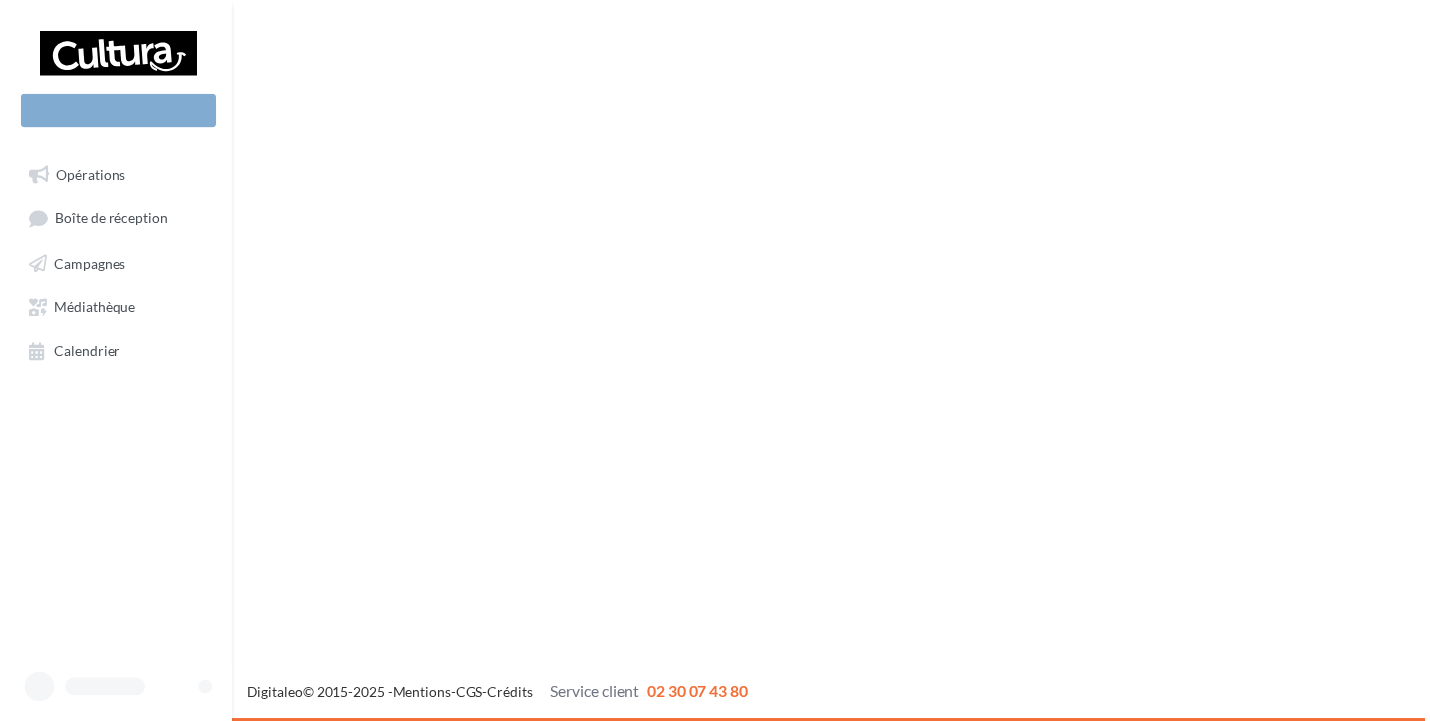 scroll, scrollTop: 0, scrollLeft: 0, axis: both 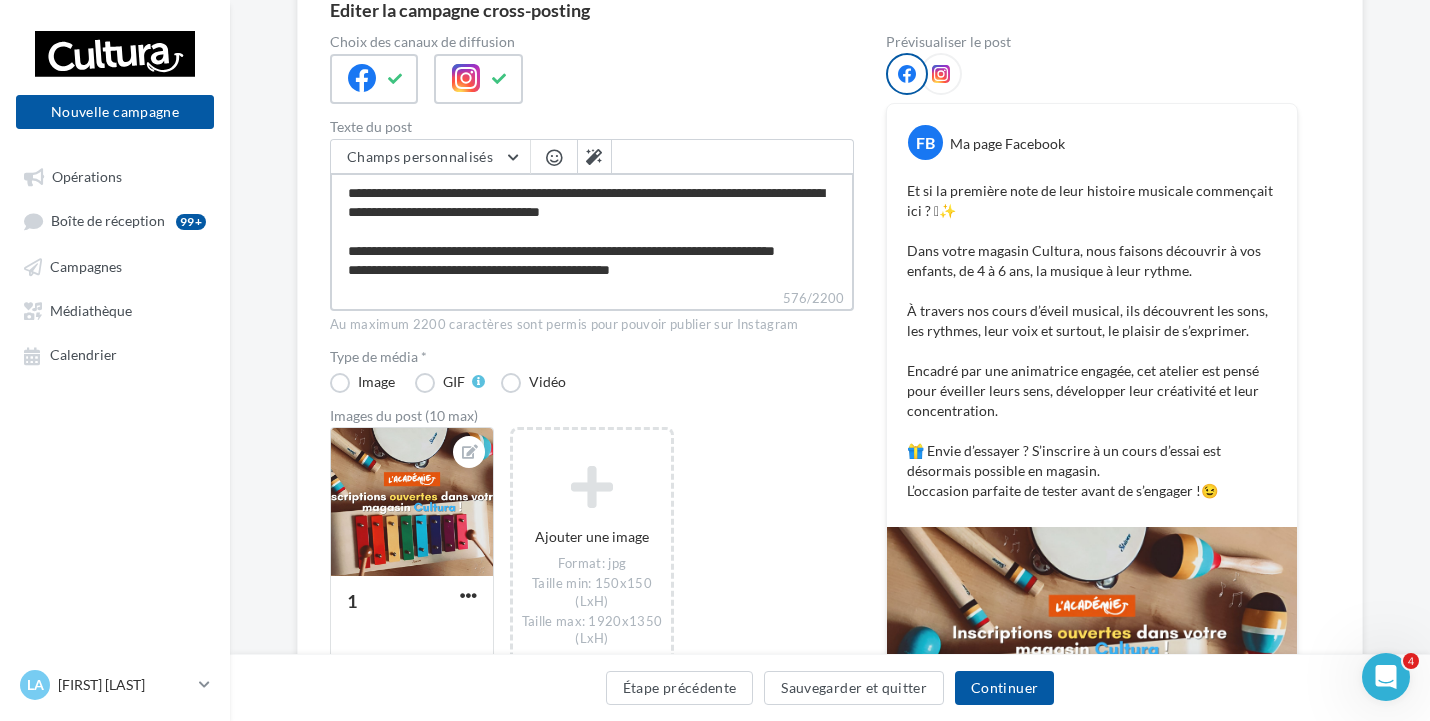 drag, startPoint x: 341, startPoint y: 186, endPoint x: 726, endPoint y: 280, distance: 396.30923 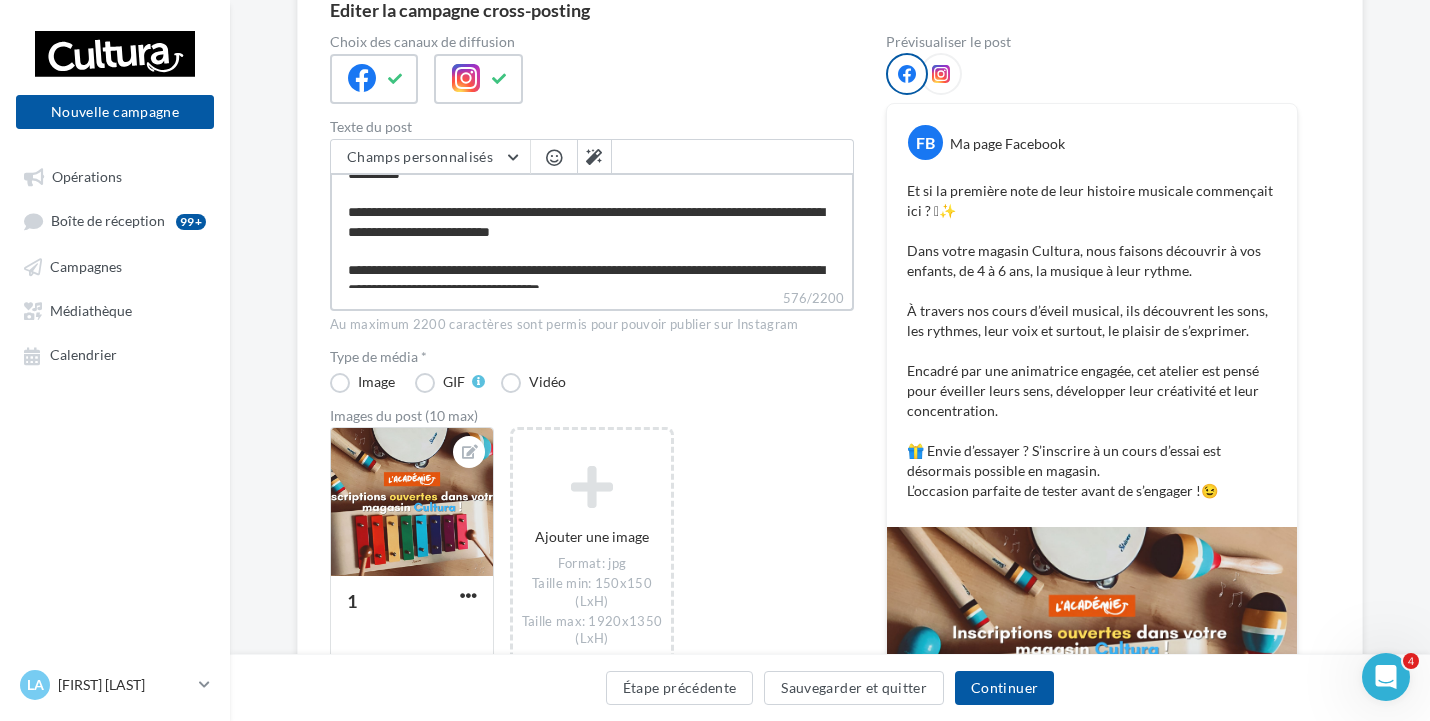 scroll, scrollTop: 0, scrollLeft: 0, axis: both 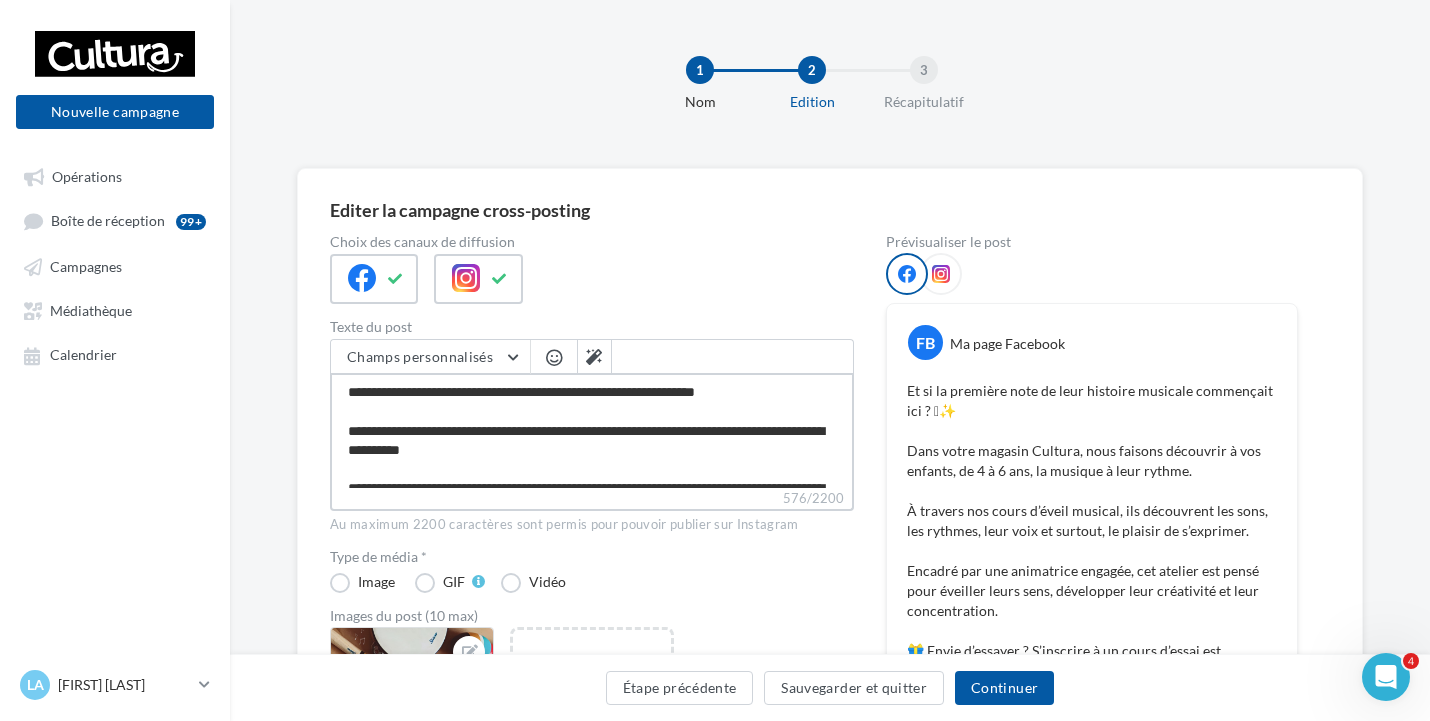 click on "**********" at bounding box center [592, 430] 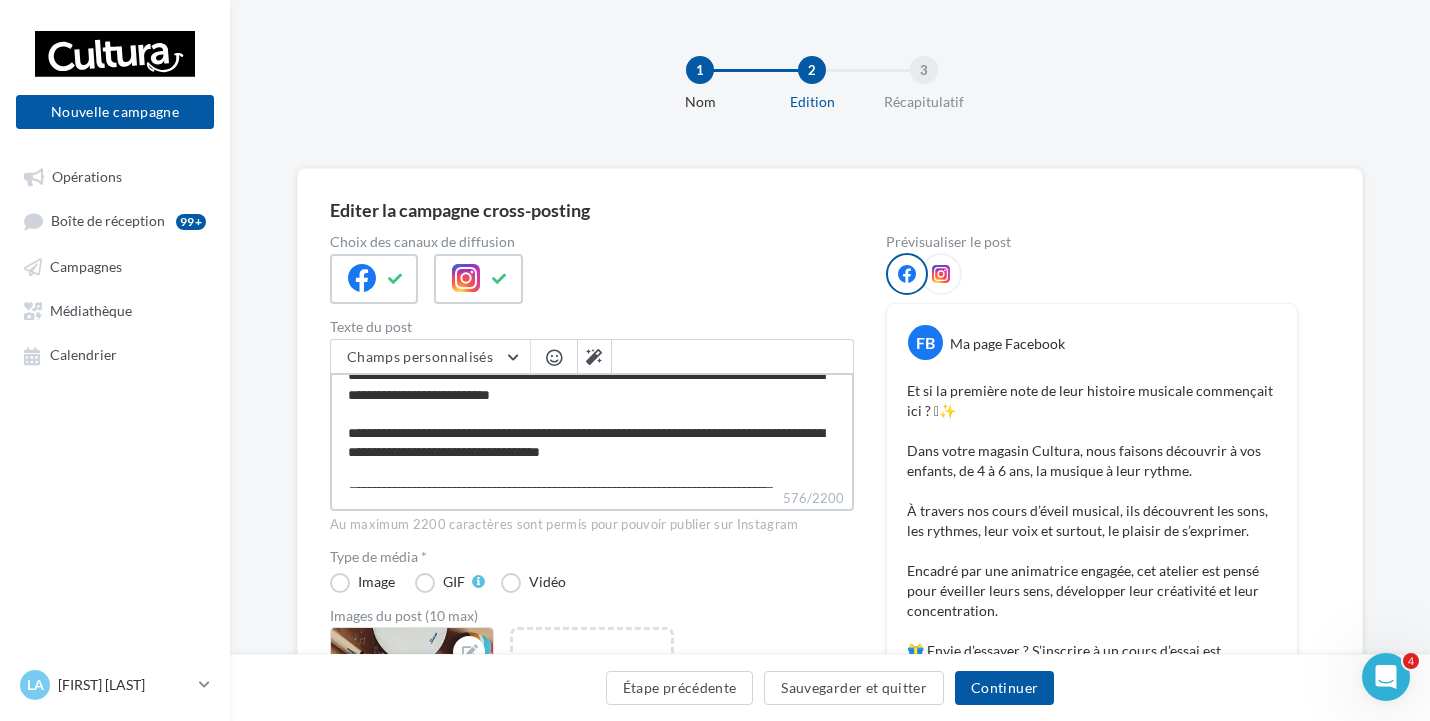 scroll, scrollTop: 98, scrollLeft: 0, axis: vertical 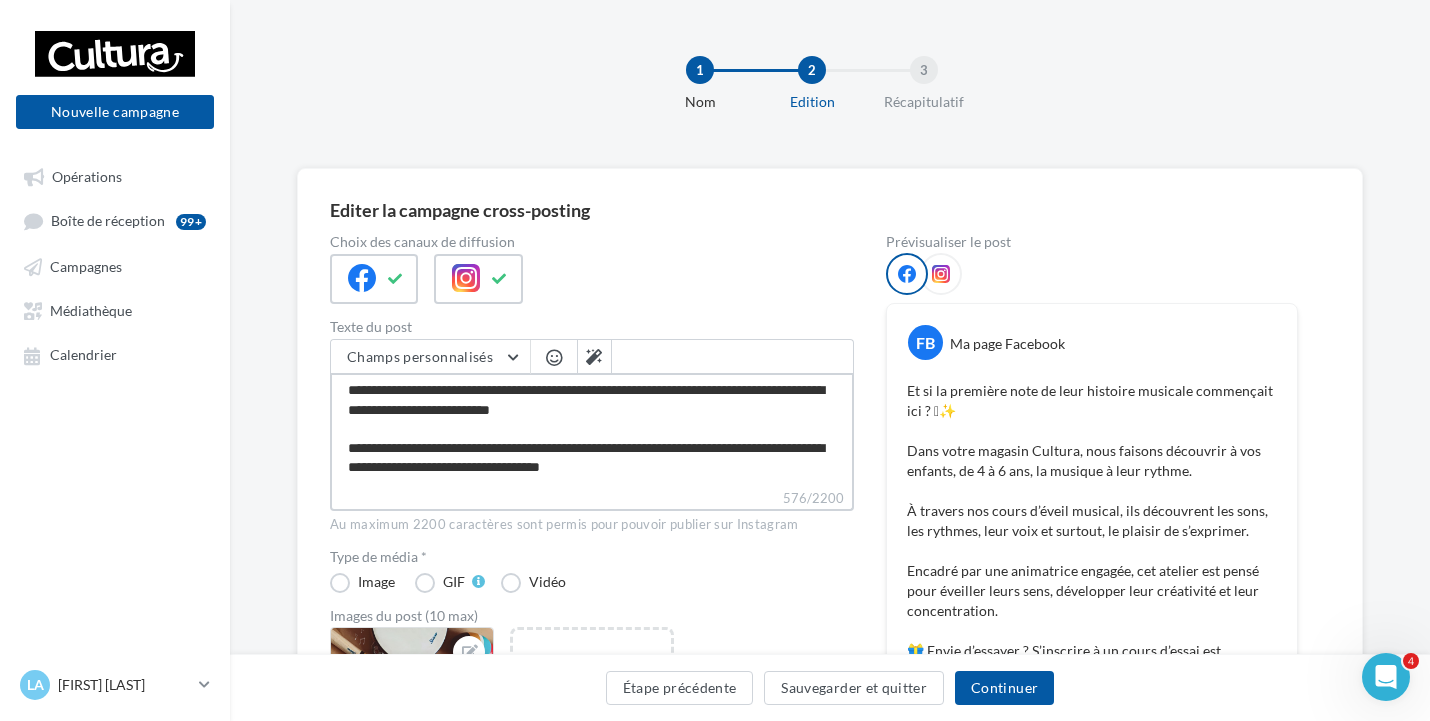 drag, startPoint x: 350, startPoint y: 392, endPoint x: 616, endPoint y: 435, distance: 269.45316 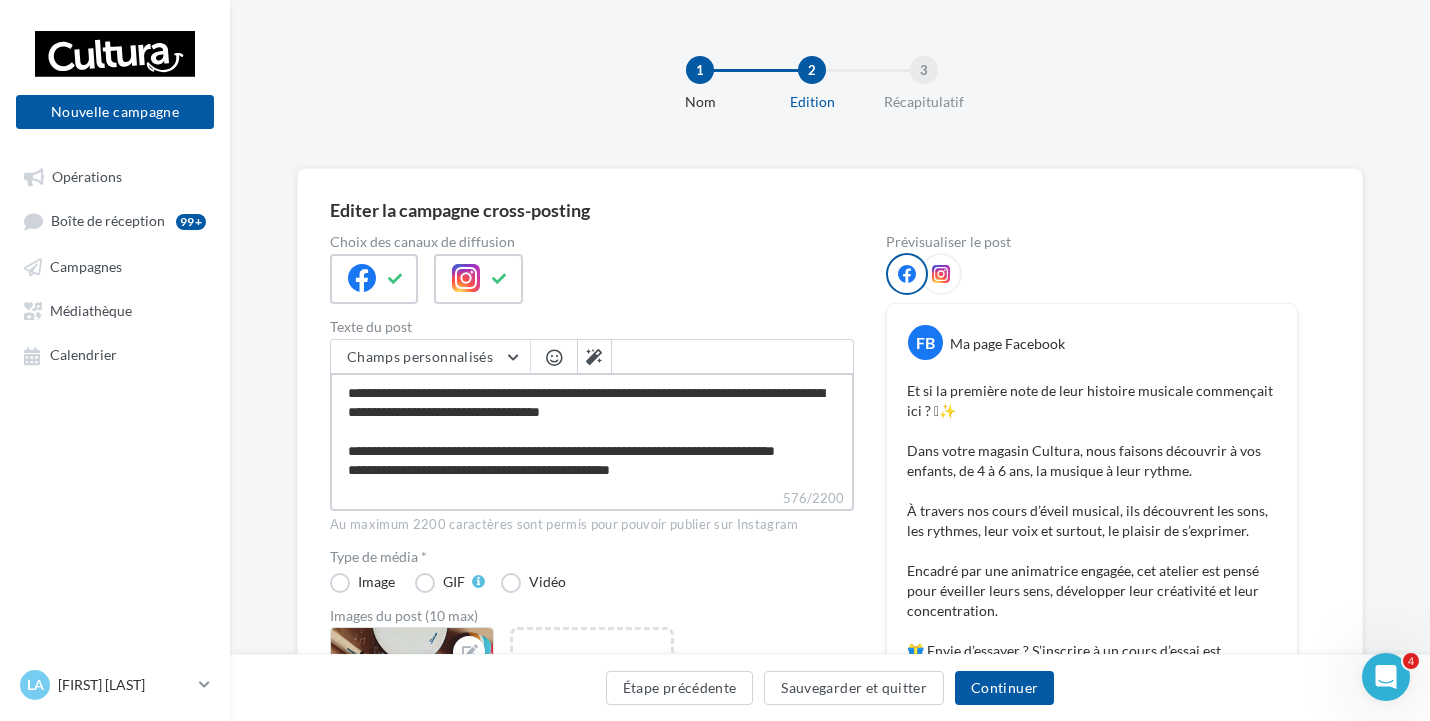 scroll, scrollTop: 73, scrollLeft: 0, axis: vertical 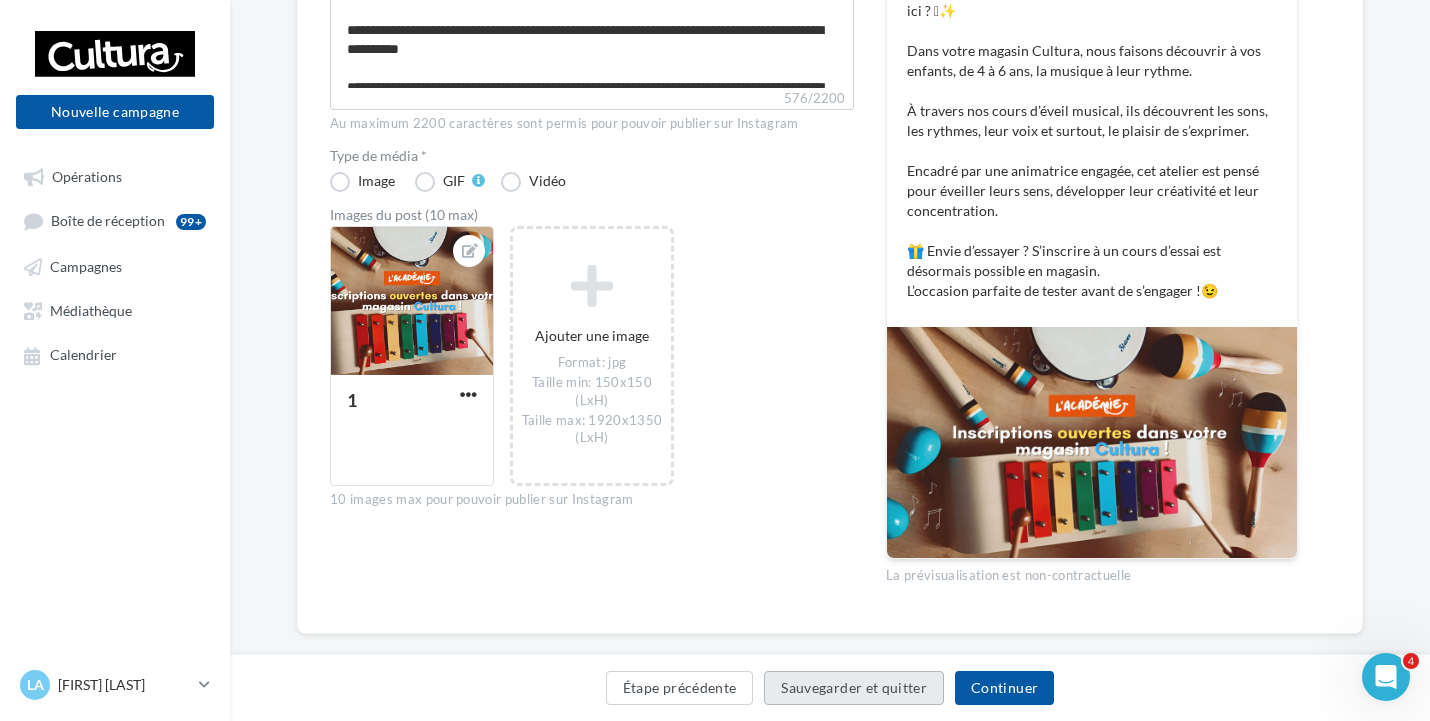 click on "Sauvegarder et quitter" at bounding box center (854, 688) 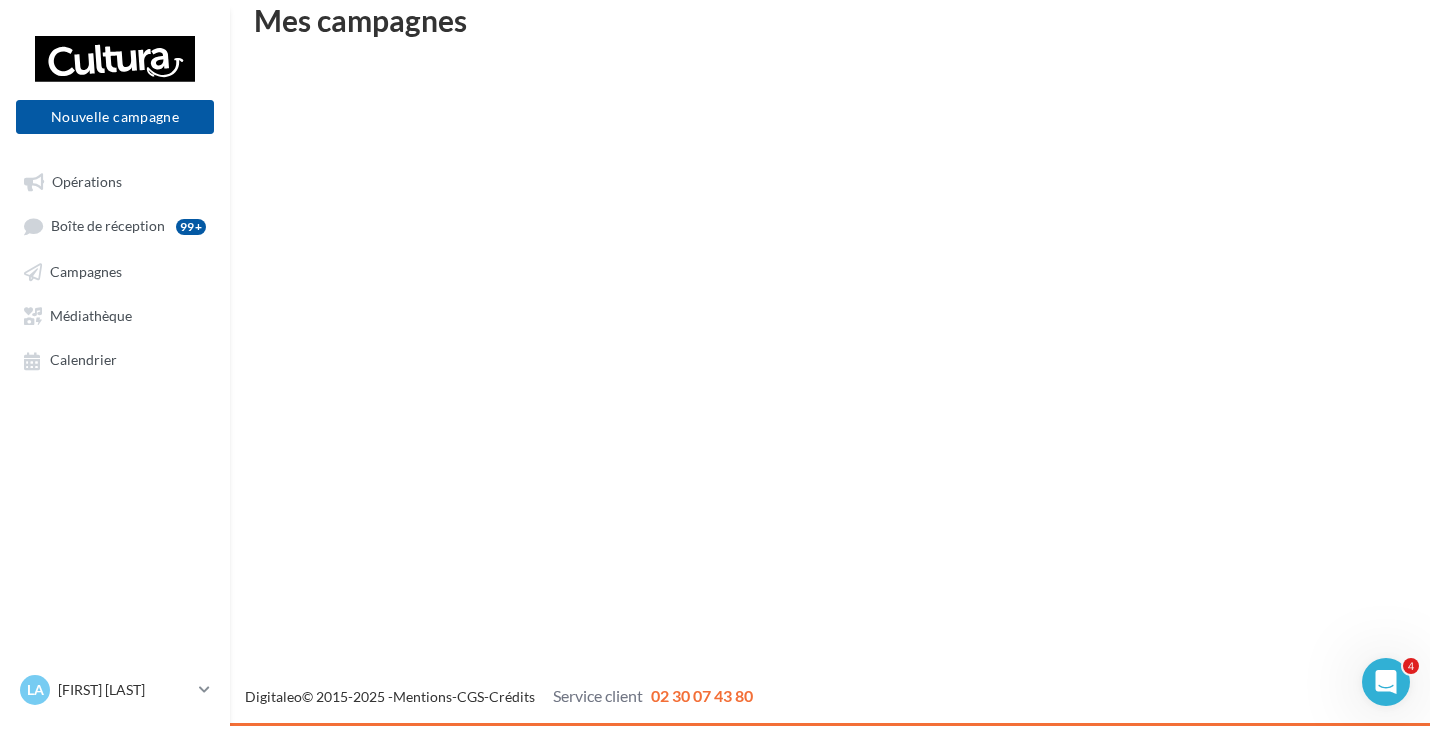 scroll, scrollTop: 32, scrollLeft: 0, axis: vertical 